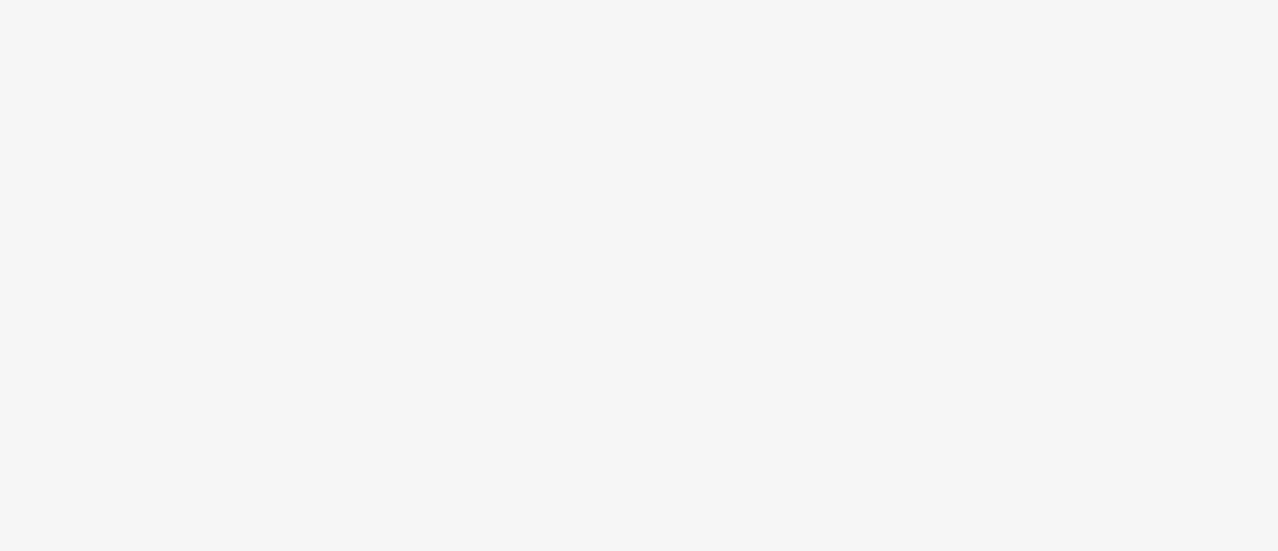 scroll, scrollTop: 0, scrollLeft: 0, axis: both 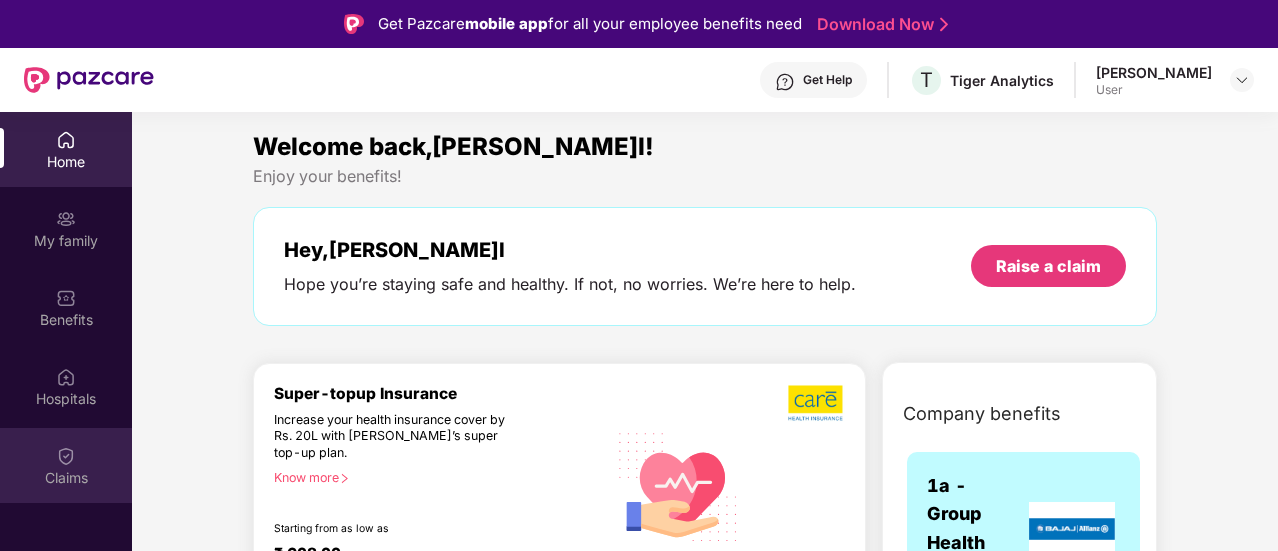 click on "Claims" at bounding box center (66, 478) 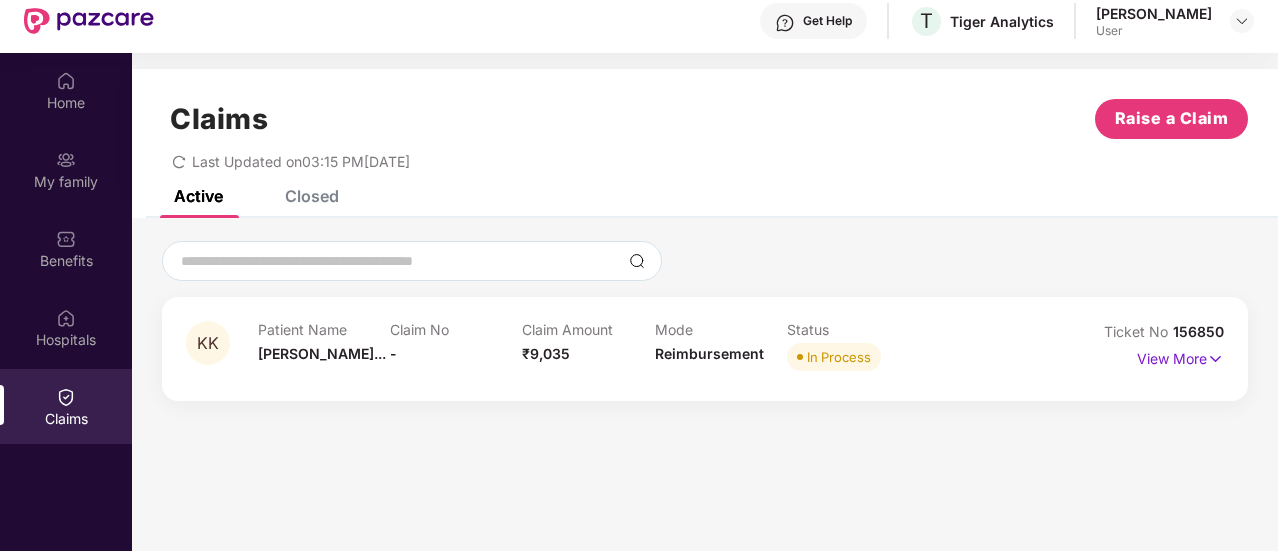 scroll, scrollTop: 112, scrollLeft: 0, axis: vertical 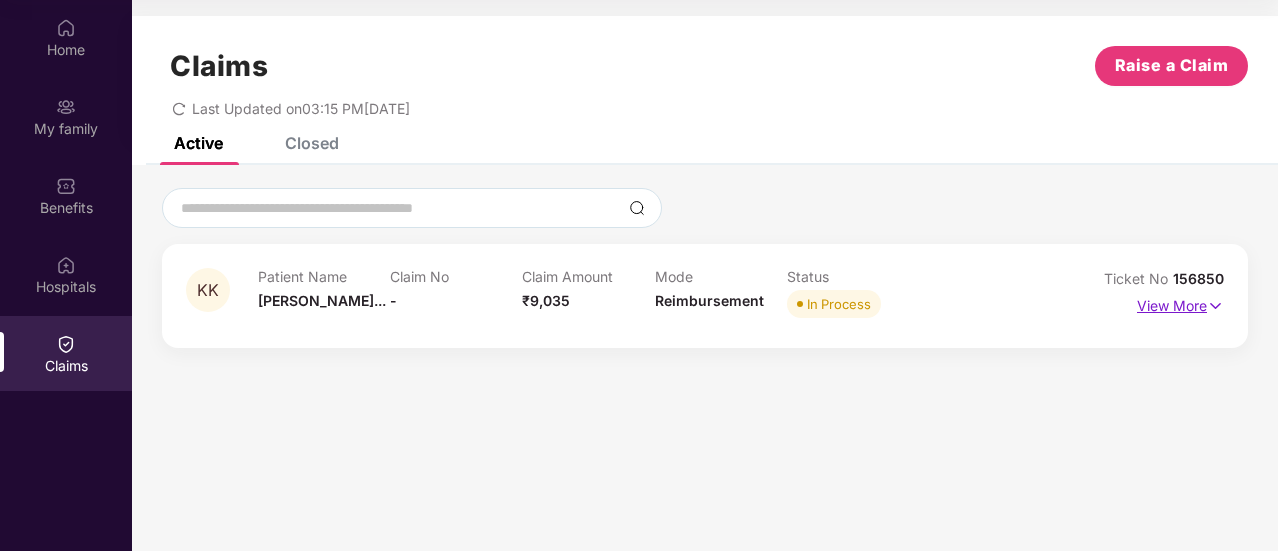 click on "View More" at bounding box center [1180, 303] 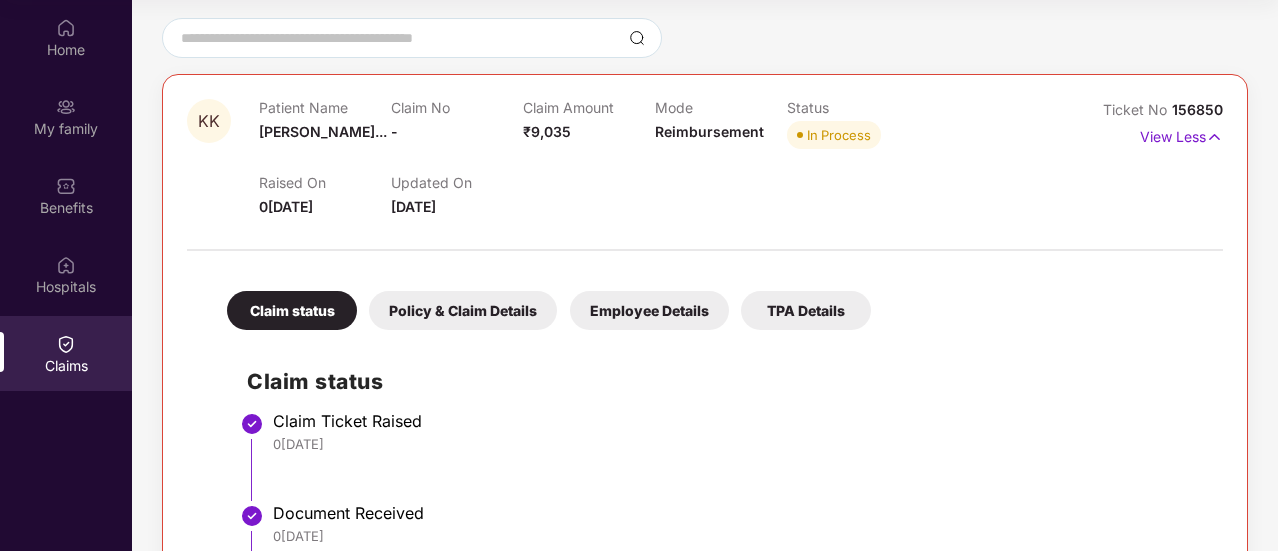 click on "Policy & Claim Details" at bounding box center [463, 310] 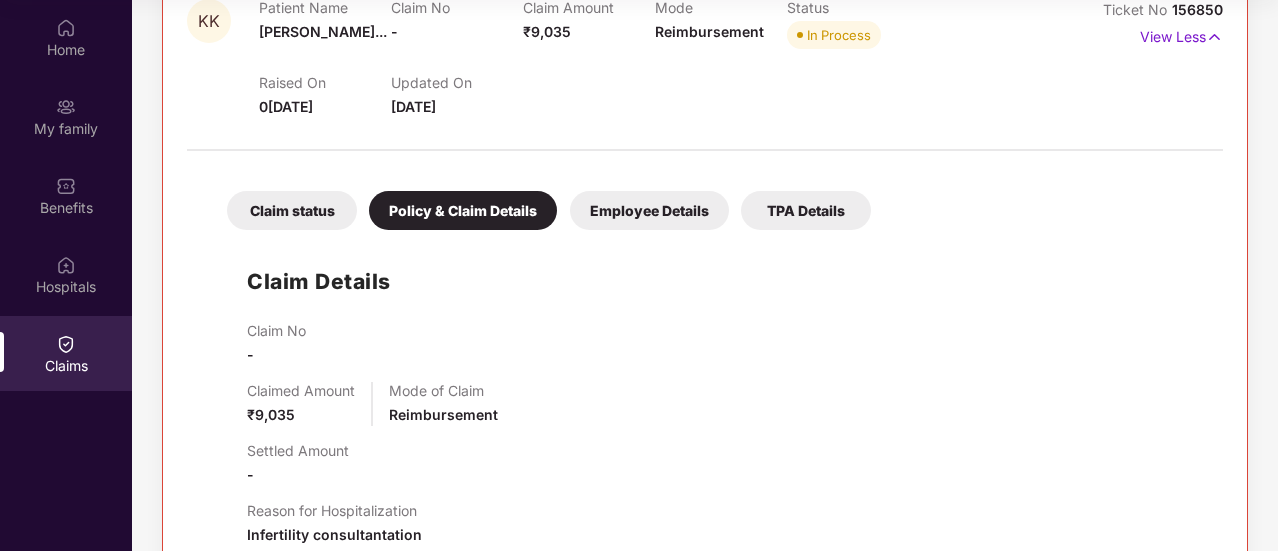 click on "Employee Details" at bounding box center [649, 210] 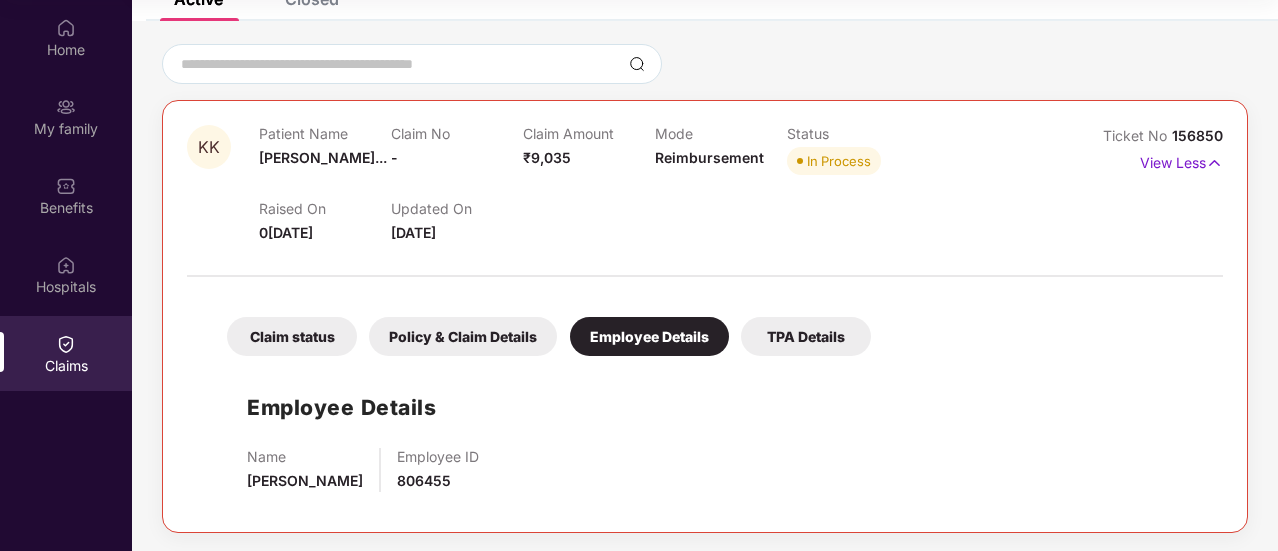 click on "TPA Details" at bounding box center (806, 336) 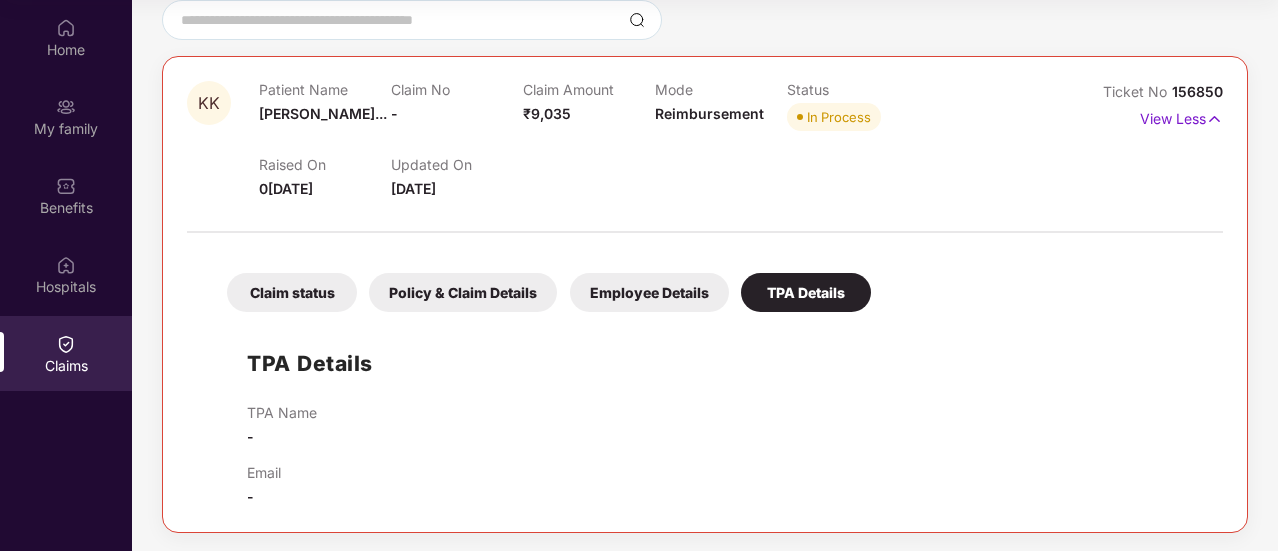 scroll, scrollTop: 0, scrollLeft: 0, axis: both 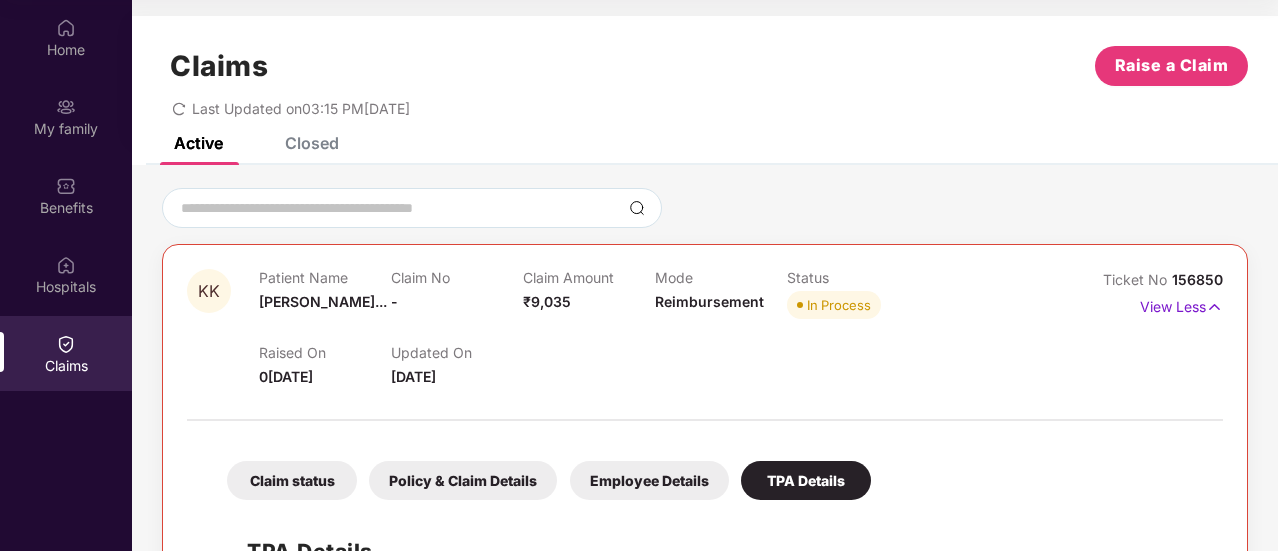 drag, startPoint x: 481, startPoint y: 380, endPoint x: 228, endPoint y: 363, distance: 253.5705 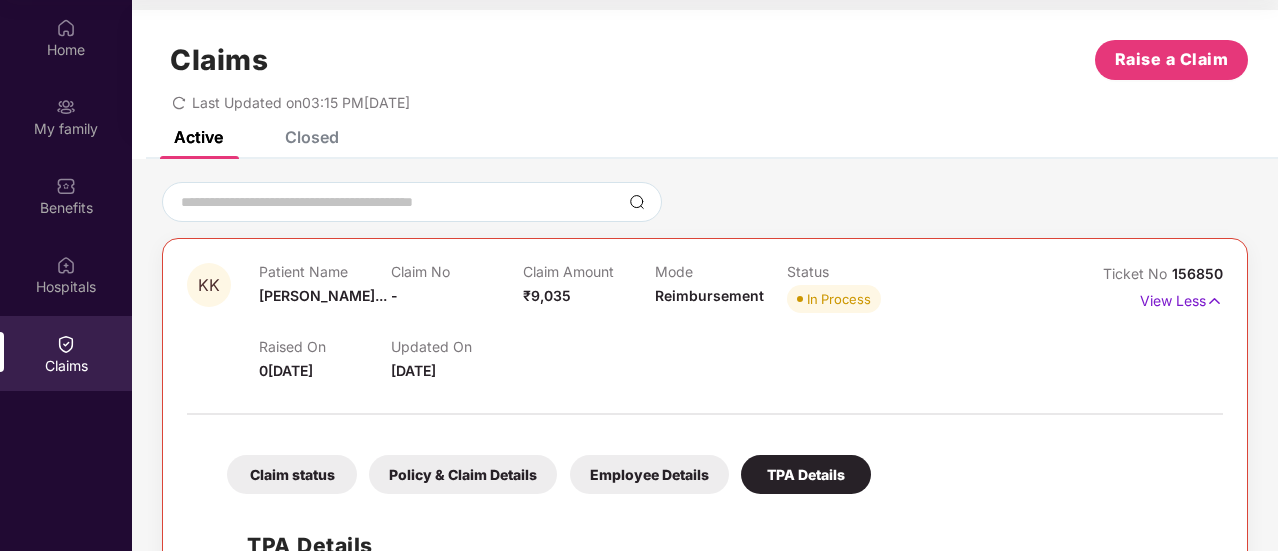 scroll, scrollTop: 0, scrollLeft: 0, axis: both 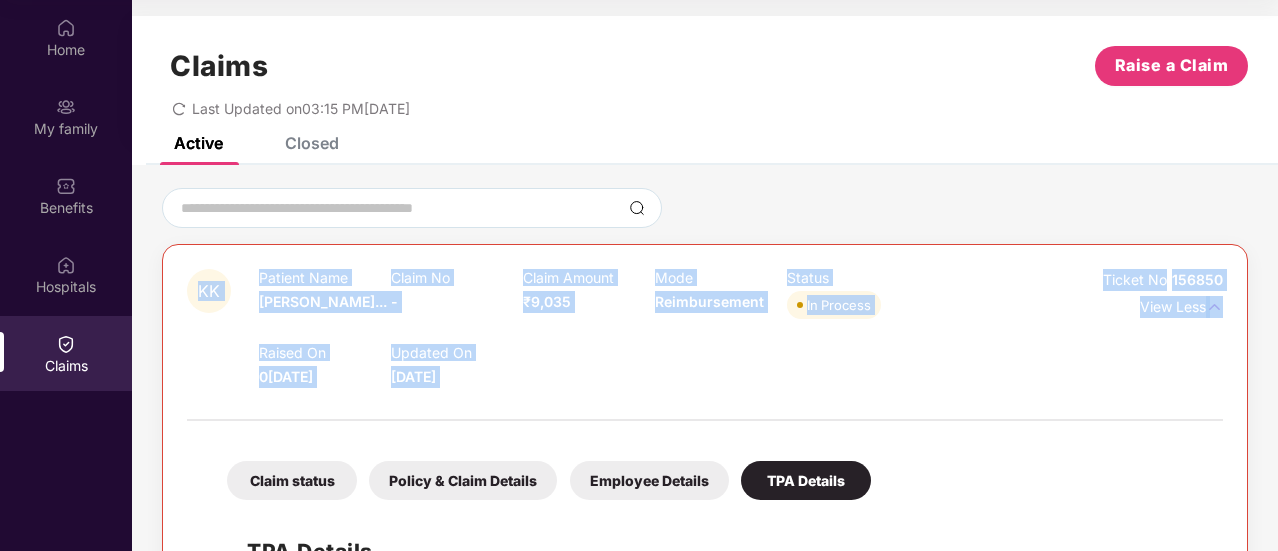 drag, startPoint x: 366, startPoint y: 371, endPoint x: 161, endPoint y: 269, distance: 228.9738 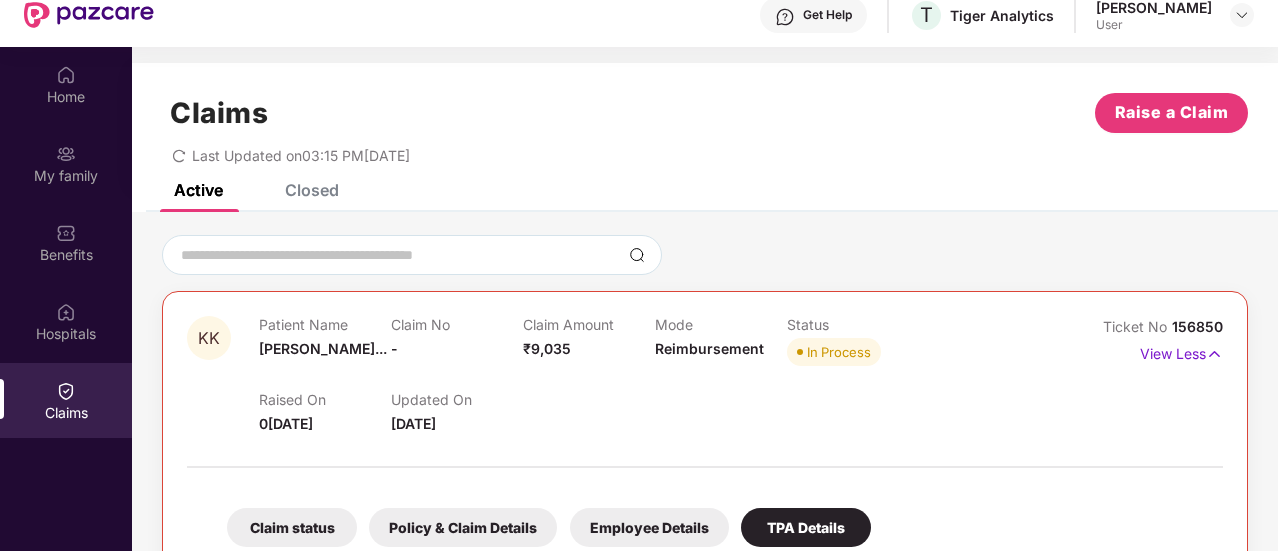 scroll, scrollTop: 112, scrollLeft: 0, axis: vertical 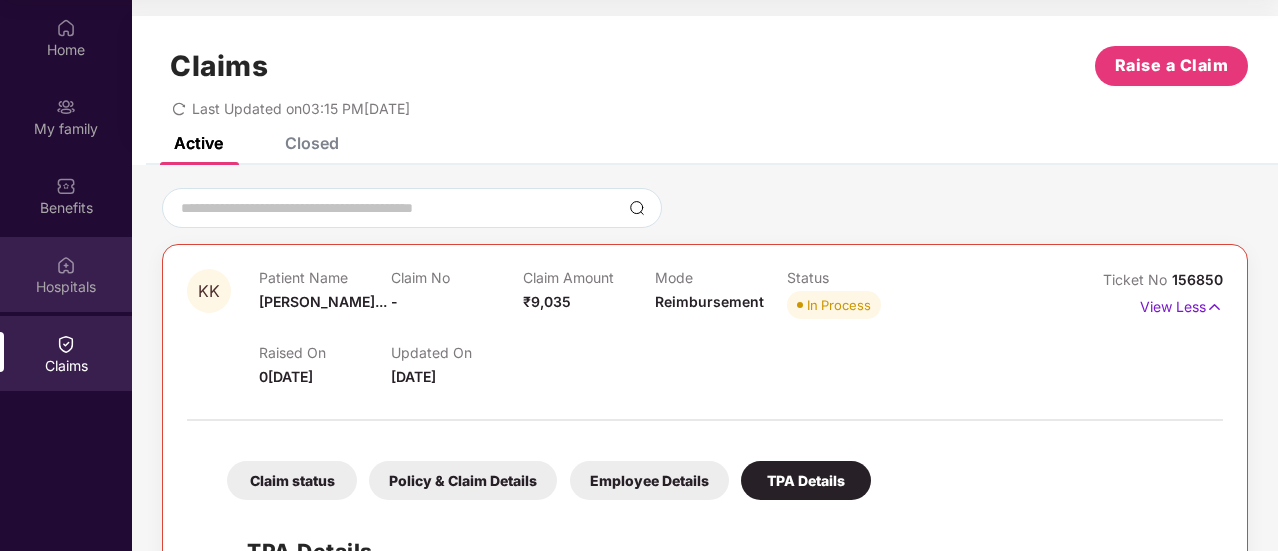 click on "Hospitals" at bounding box center [66, 274] 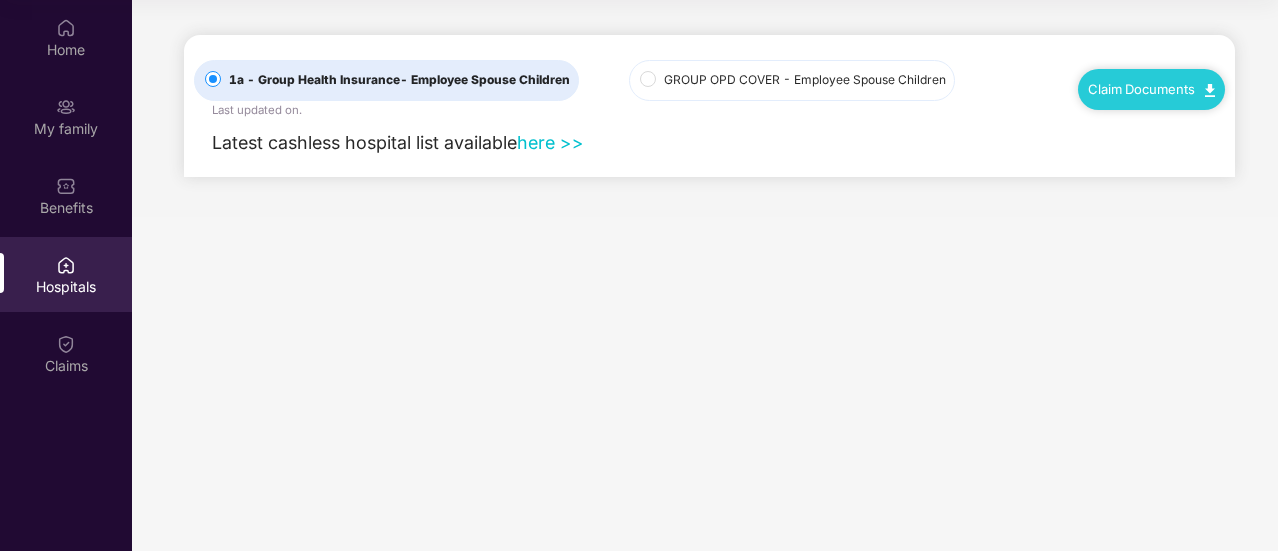 click on "GROUP OPD COVER    - Employee Spouse Children" at bounding box center (805, 80) 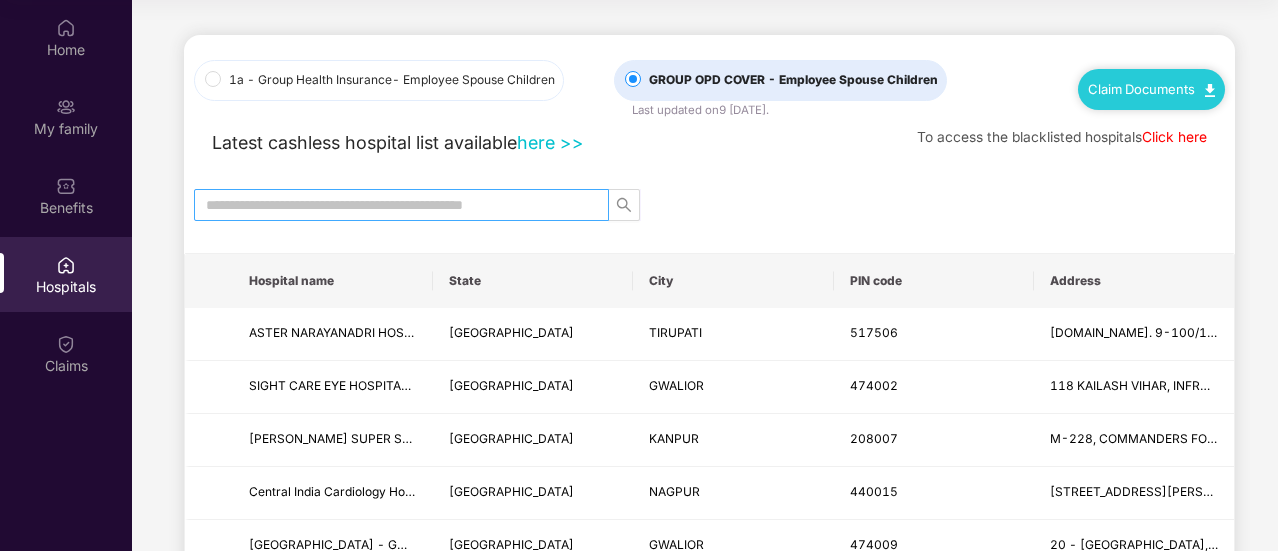 click at bounding box center [393, 205] 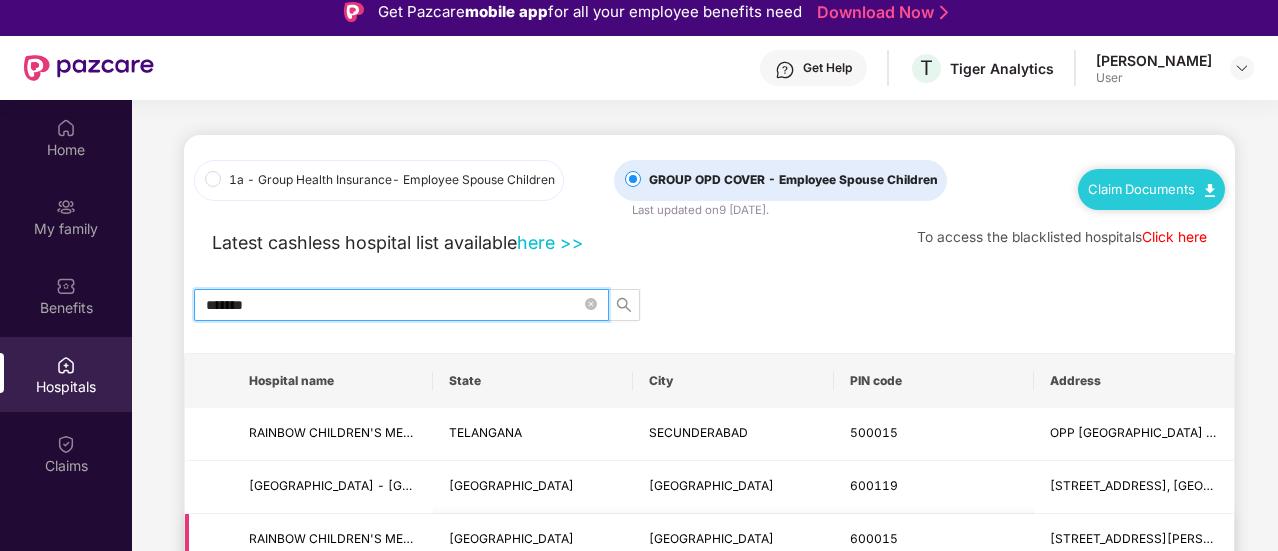 scroll, scrollTop: 112, scrollLeft: 0, axis: vertical 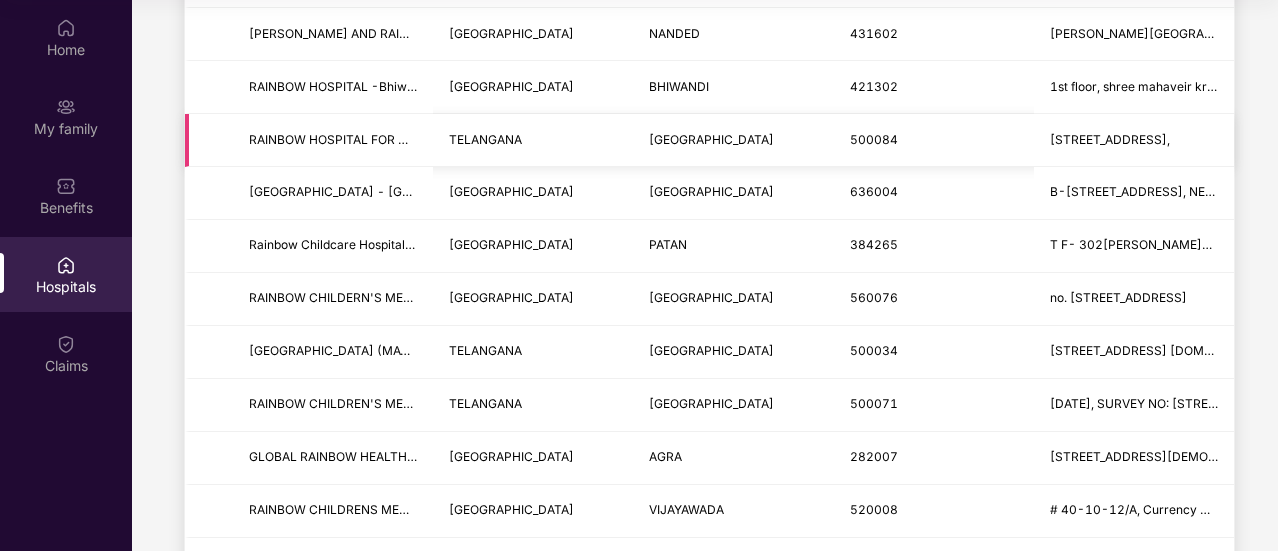 type on "*******" 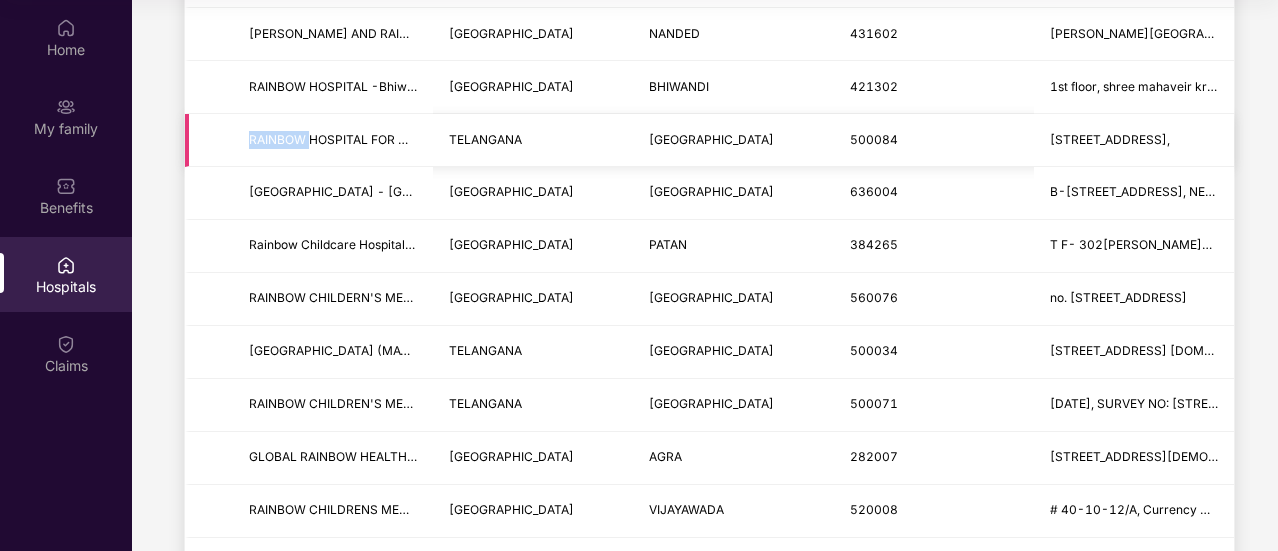 click on "RAINBOW HOSPITAL FOR WOMEN AND CHILDREN (A UNIT OF RAINBOW CHILDREN'S MEDICARE PVT LTD.) - [GEOGRAPHIC_DATA]" at bounding box center [333, 140] 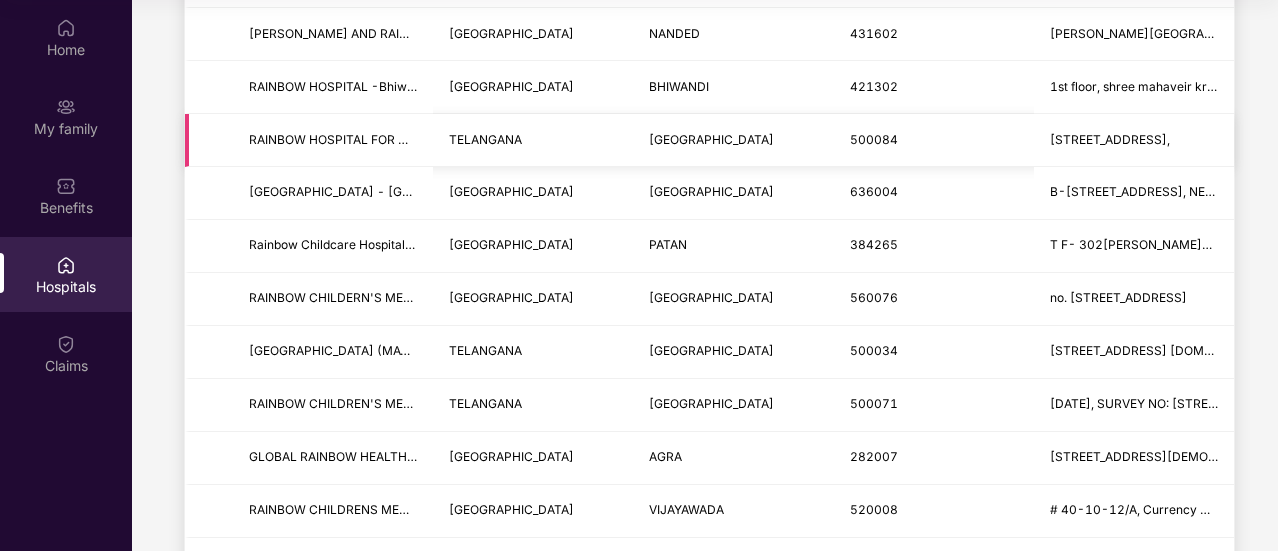 click on "RAINBOW HOSPITAL FOR WOMEN AND CHILDREN (A UNIT OF RAINBOW CHILDREN'S MEDICARE PVT LTD.) - [GEOGRAPHIC_DATA]" at bounding box center [628, 139] 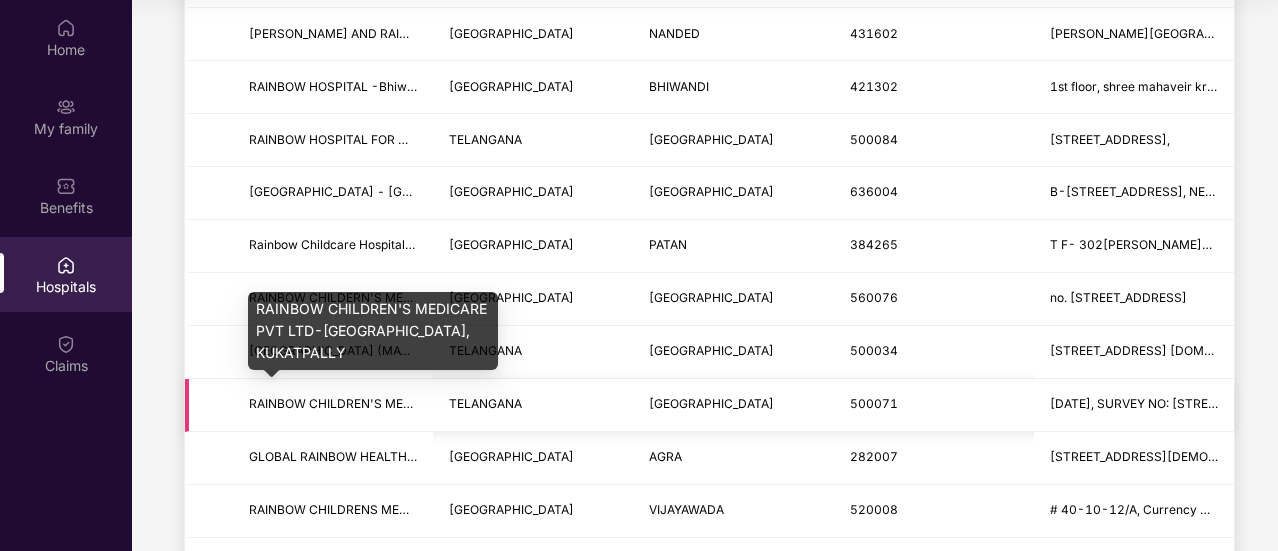 click on "RAINBOW CHILDREN'S MEDICARE PVT LTD-[GEOGRAPHIC_DATA], KUKATPALLY" at bounding box center (482, 403) 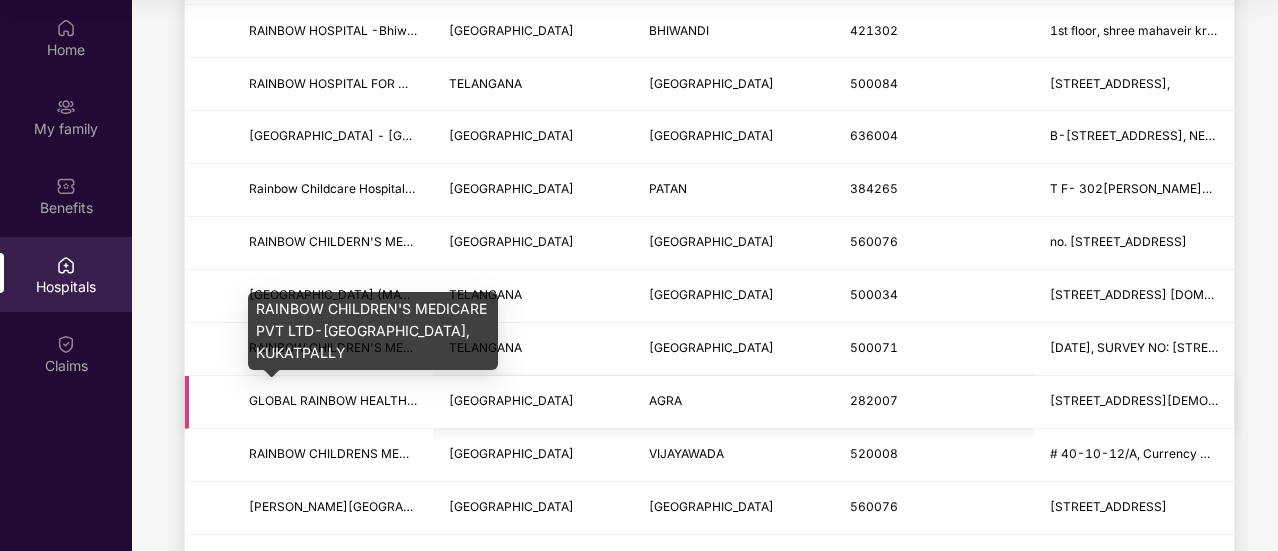 scroll, scrollTop: 1300, scrollLeft: 0, axis: vertical 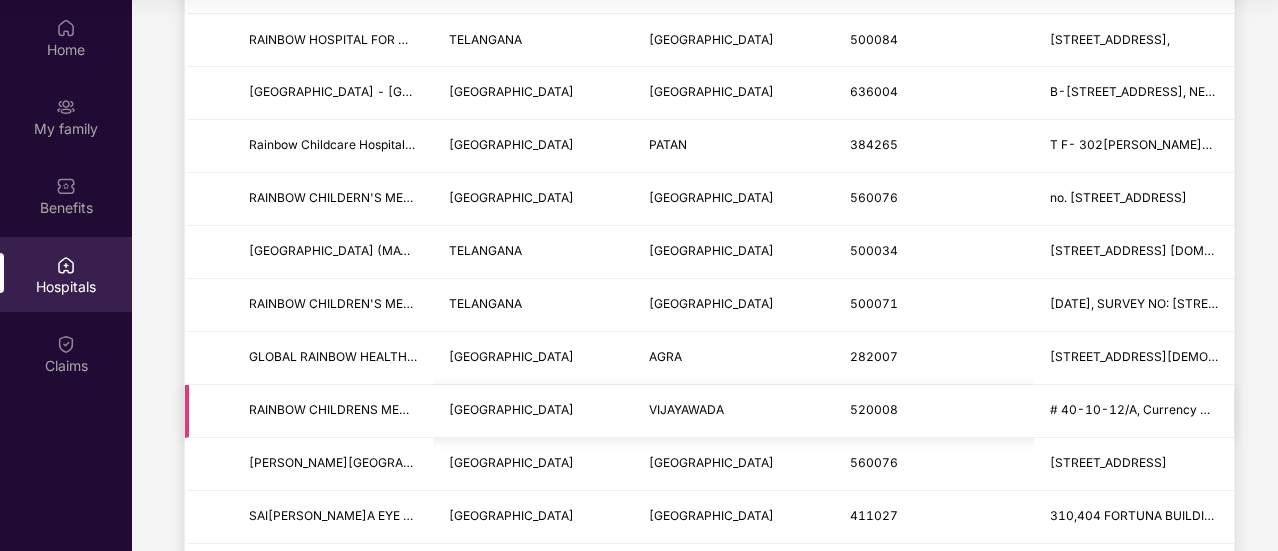 click on "RAINBOW CHILDRENS MEDICARE P LTD - VIJAYAWADA" at bounding box center [333, 410] 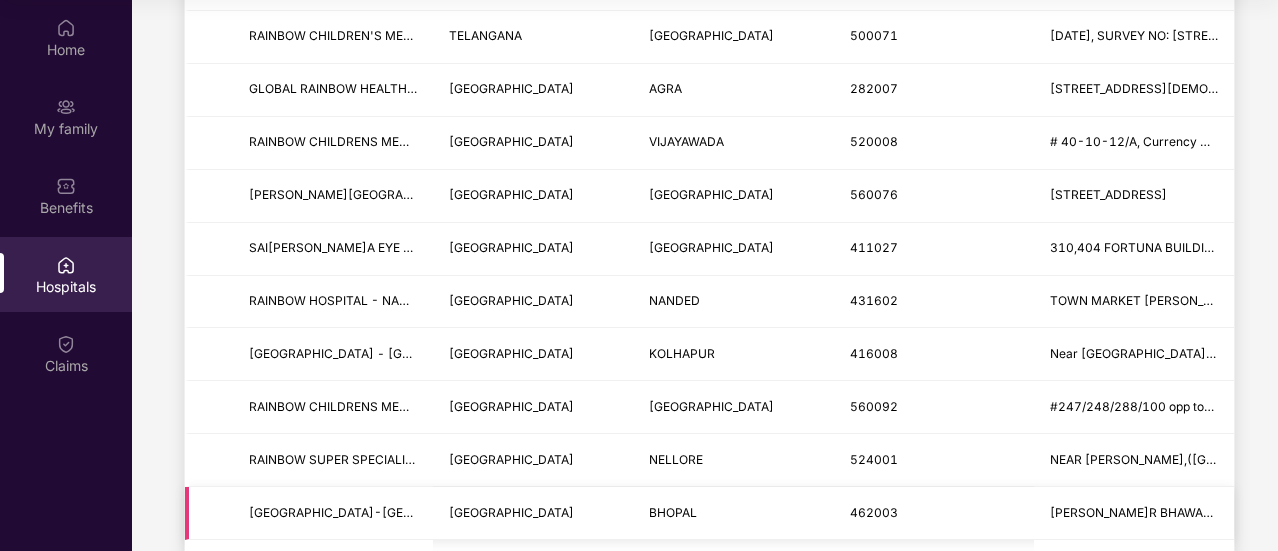 scroll, scrollTop: 1600, scrollLeft: 0, axis: vertical 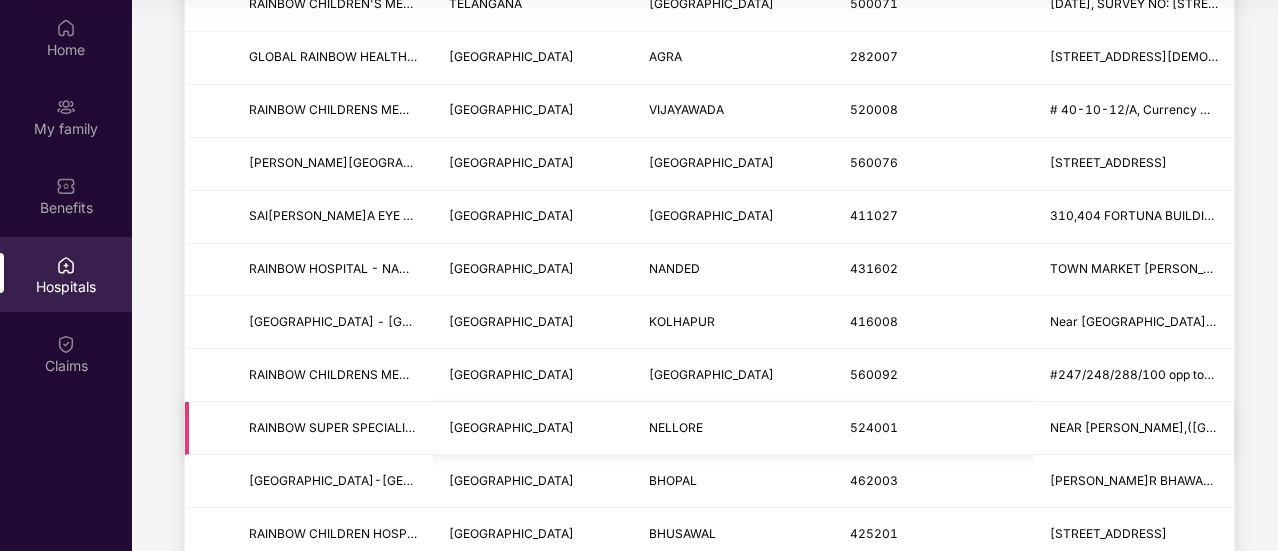click on "RAINBOW SUPER SPECIALITY HOSPITAL(A UNIT OF NELLORE HEALTH CARE & RESEARCH INSTITUTE [DOMAIN_NAME].)" at bounding box center (596, 427) 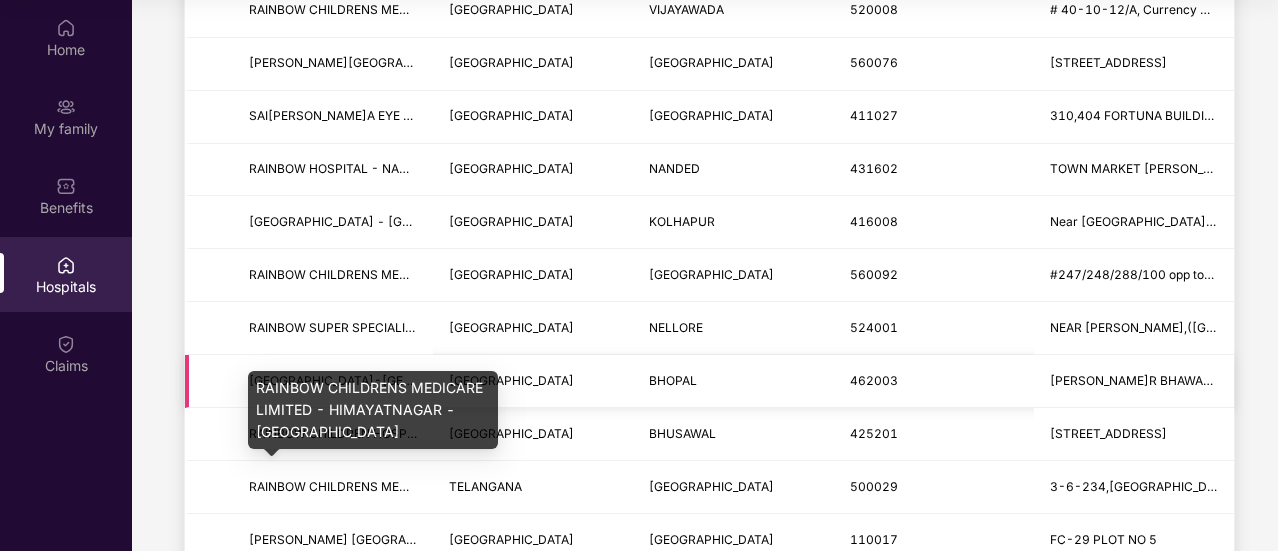 scroll, scrollTop: 1828, scrollLeft: 0, axis: vertical 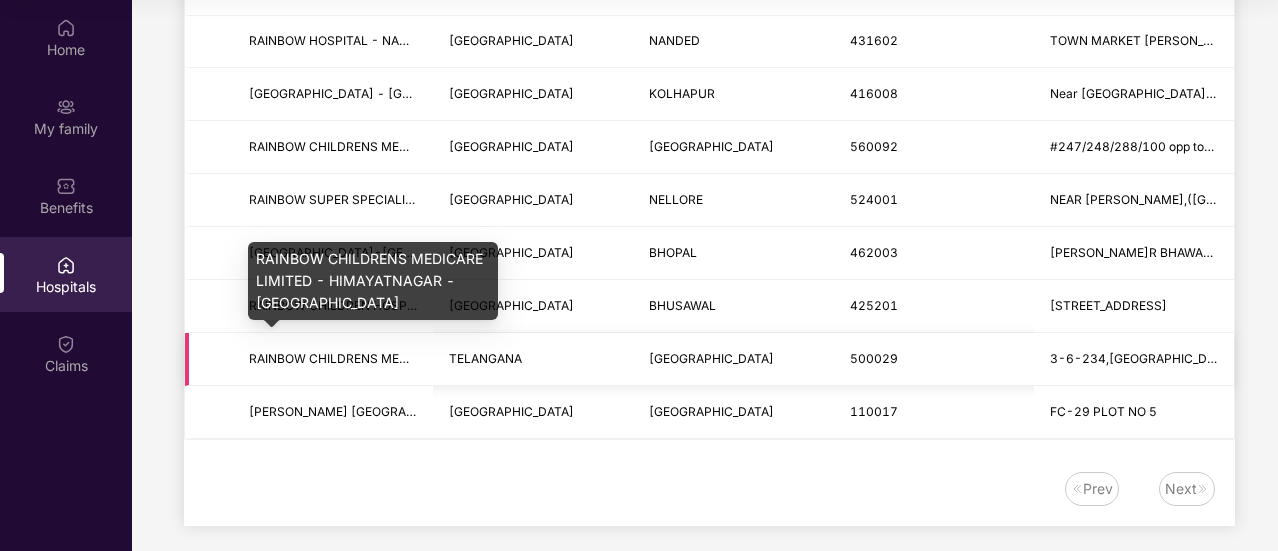 click on "RAINBOW CHILDRENS MEDICARE LIMITED - HIMAYATNAGAR - [GEOGRAPHIC_DATA]" at bounding box center [495, 358] 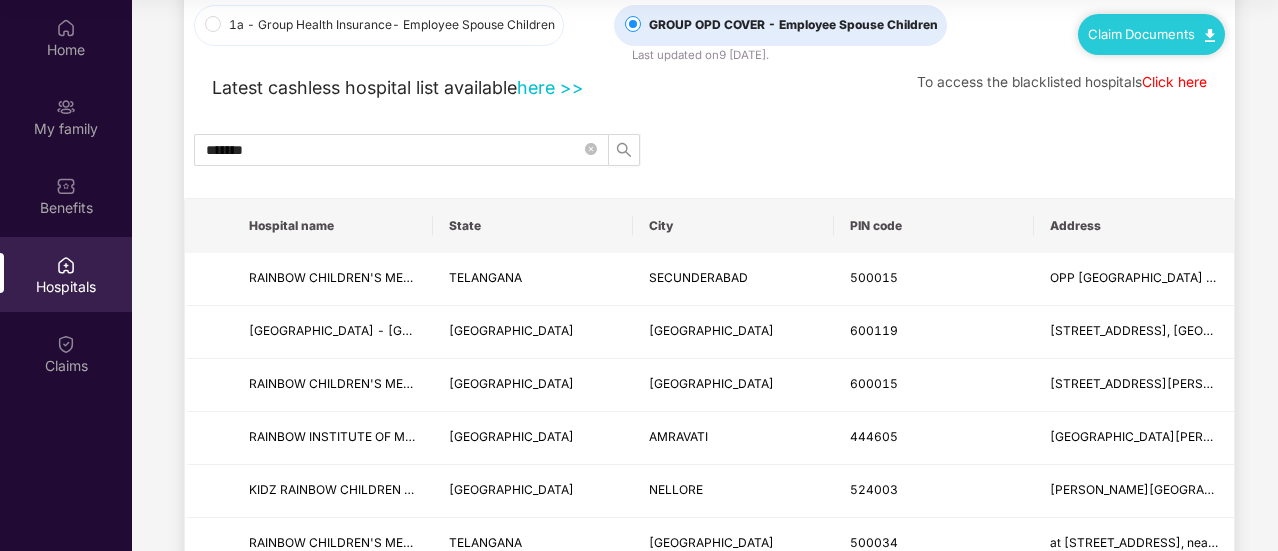 scroll, scrollTop: 0, scrollLeft: 0, axis: both 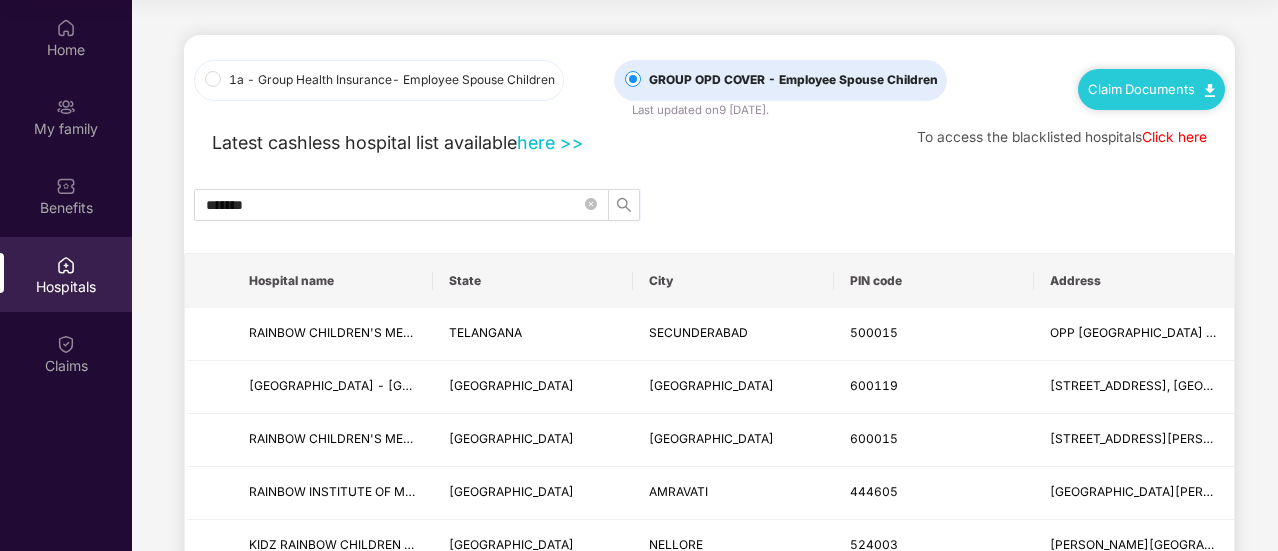click on "1a - Group Health Insurance  - Employee Spouse Children GROUP OPD COVER    - Employee Spouse Children Last updated on  9 [DATE] ." at bounding box center (595, 77) 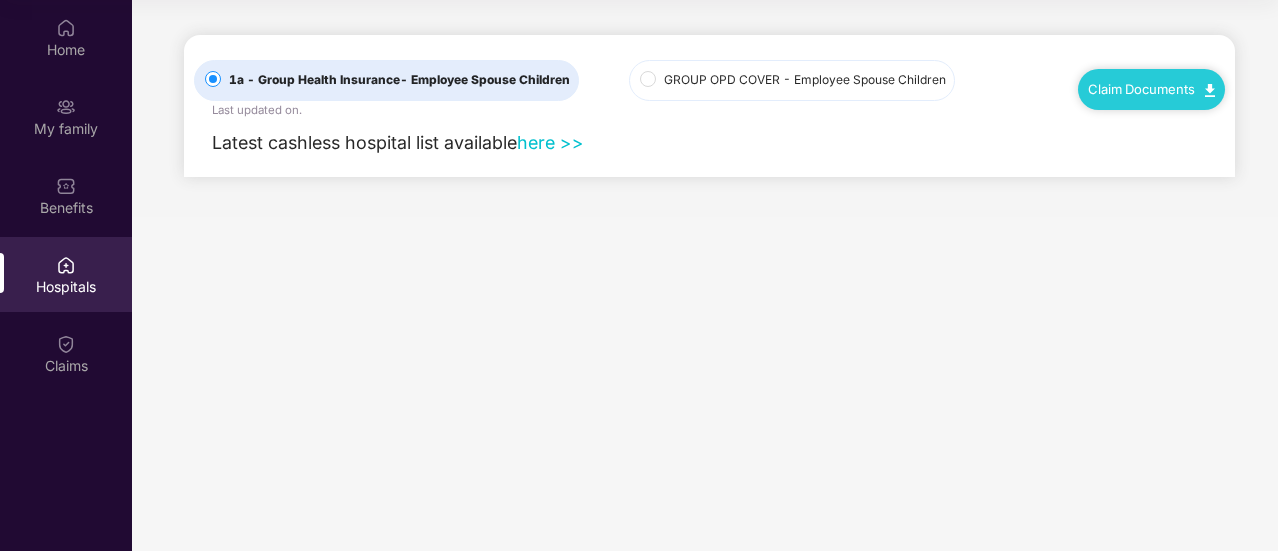 click on "GROUP OPD COVER    - Employee Spouse Children" at bounding box center (805, 80) 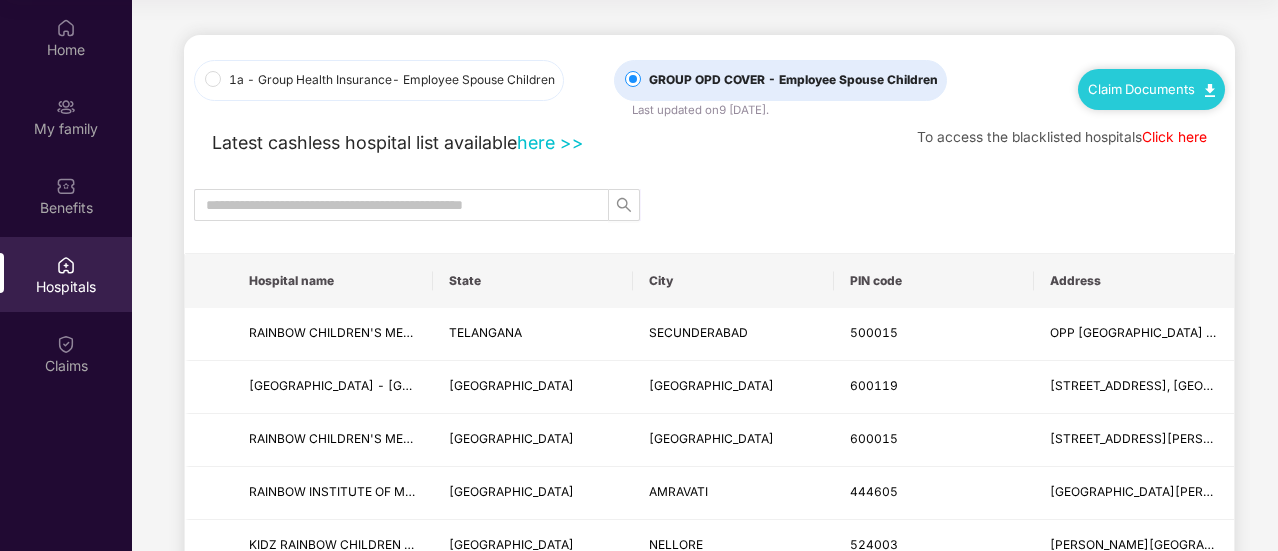 click on "here >>" at bounding box center (550, 142) 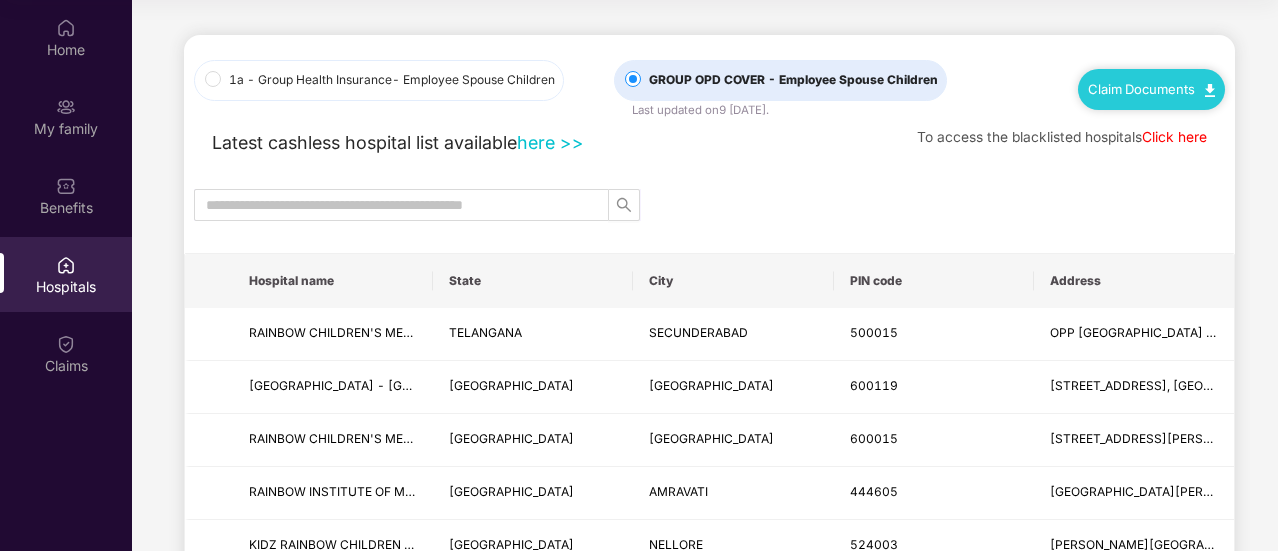 scroll, scrollTop: 0, scrollLeft: 0, axis: both 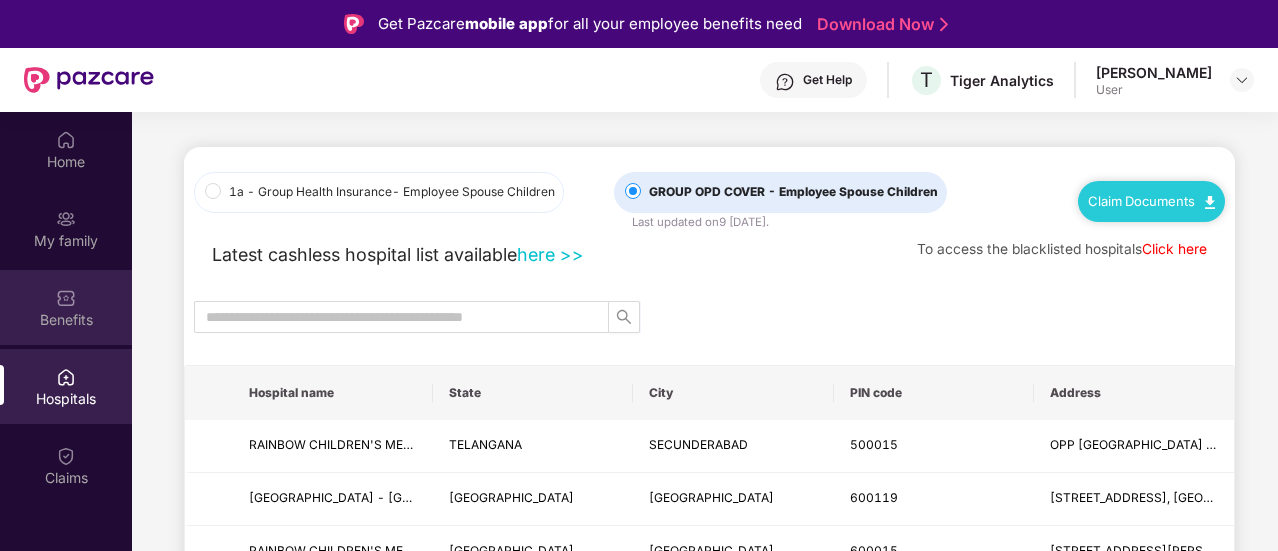 click on "Benefits" at bounding box center [66, 307] 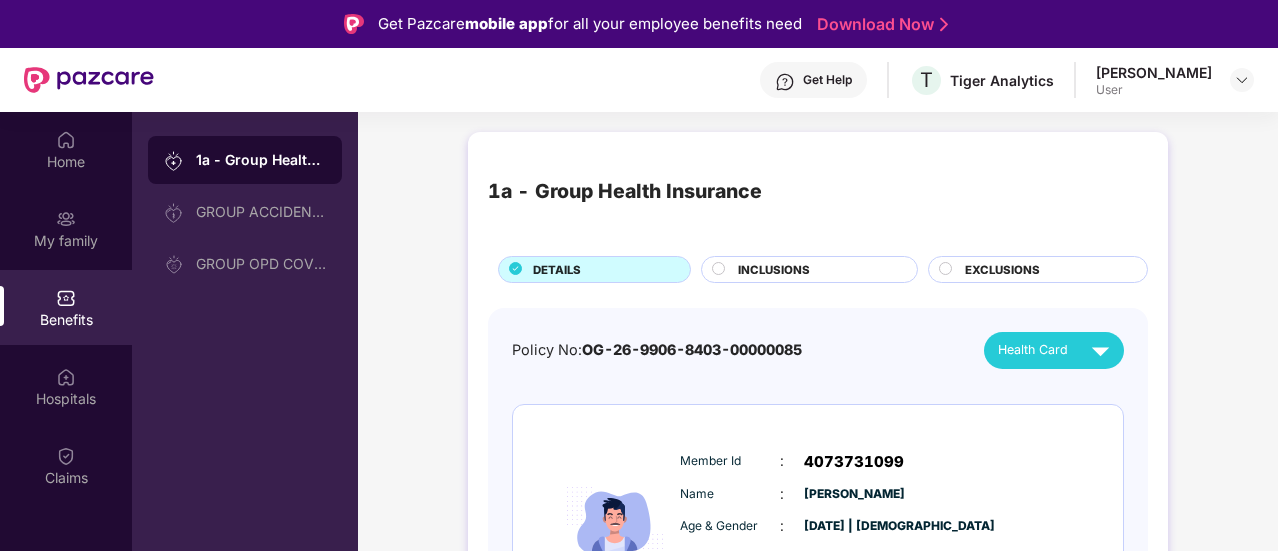 click on "1a - Group Health Insurance GROUP ACCIDENTAL INSURANCE GROUP OPD COVER" at bounding box center [245, 387] 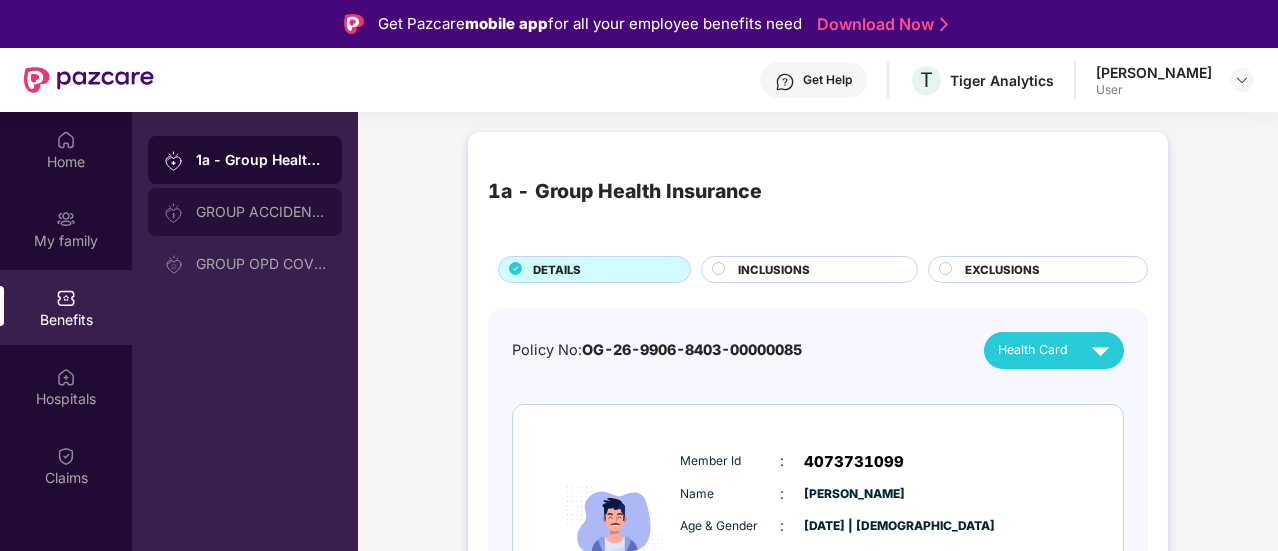 click on "GROUP ACCIDENTAL INSURANCE" at bounding box center (245, 212) 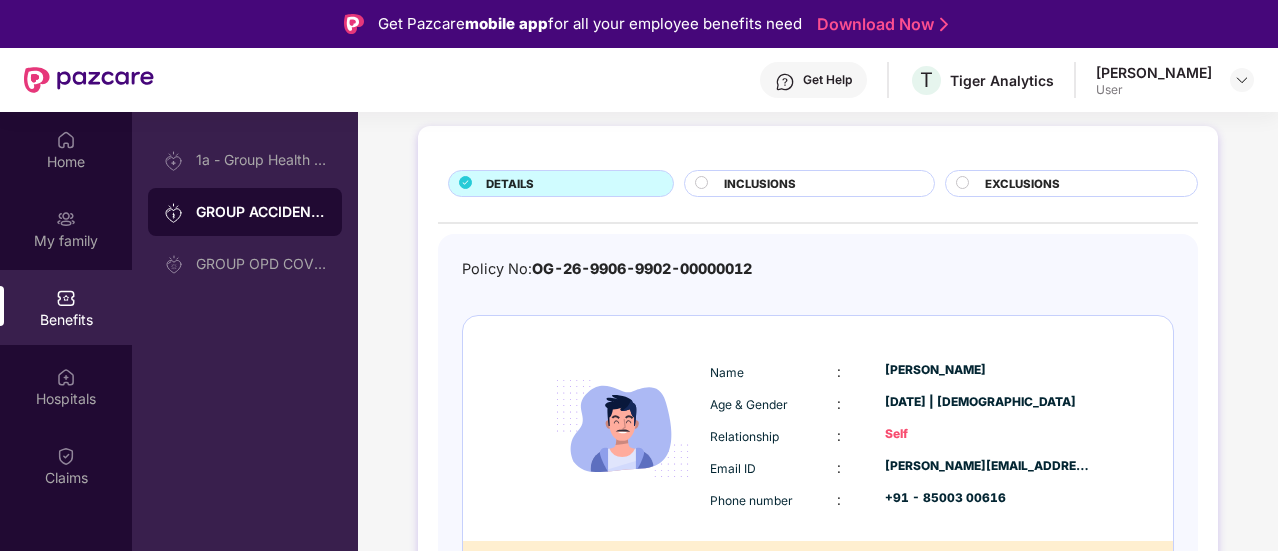 scroll, scrollTop: 148, scrollLeft: 0, axis: vertical 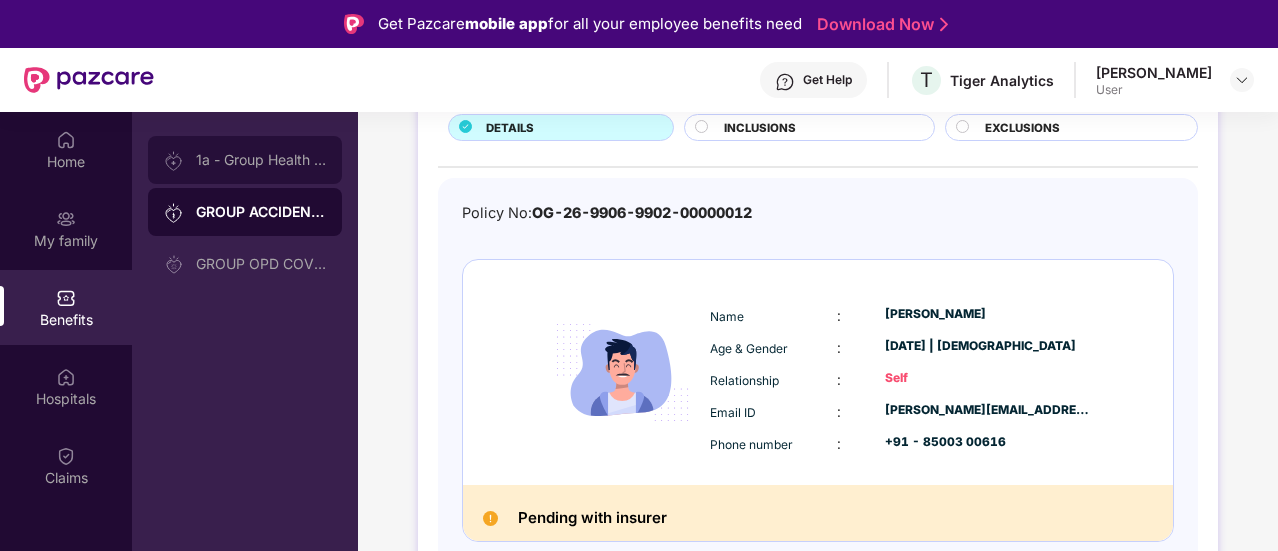 click on "1a - Group Health Insurance" at bounding box center (261, 160) 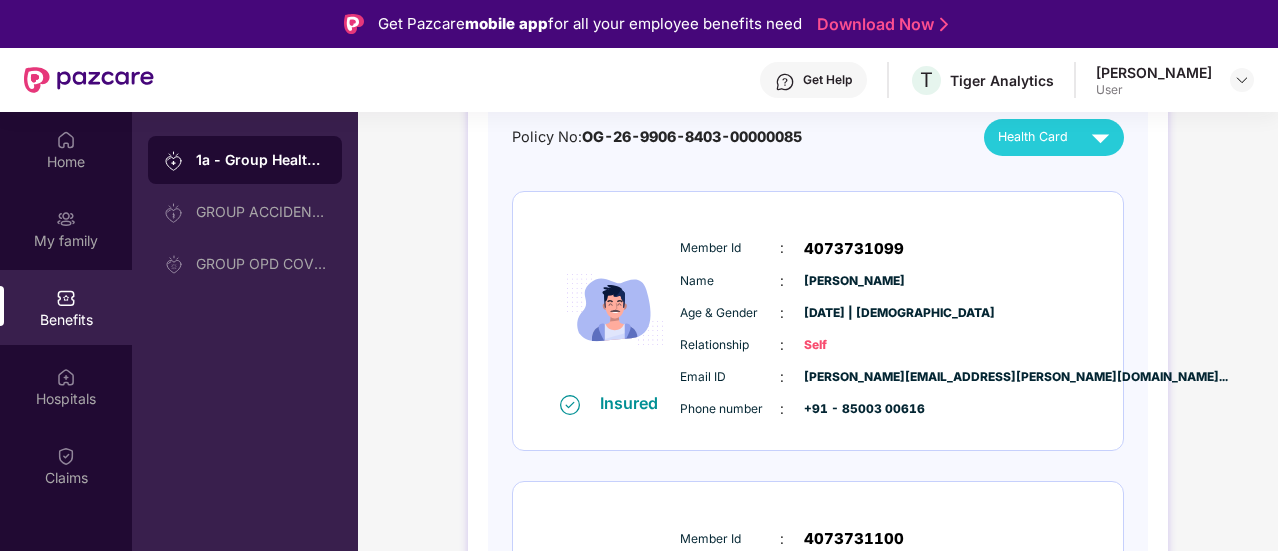 scroll, scrollTop: 0, scrollLeft: 0, axis: both 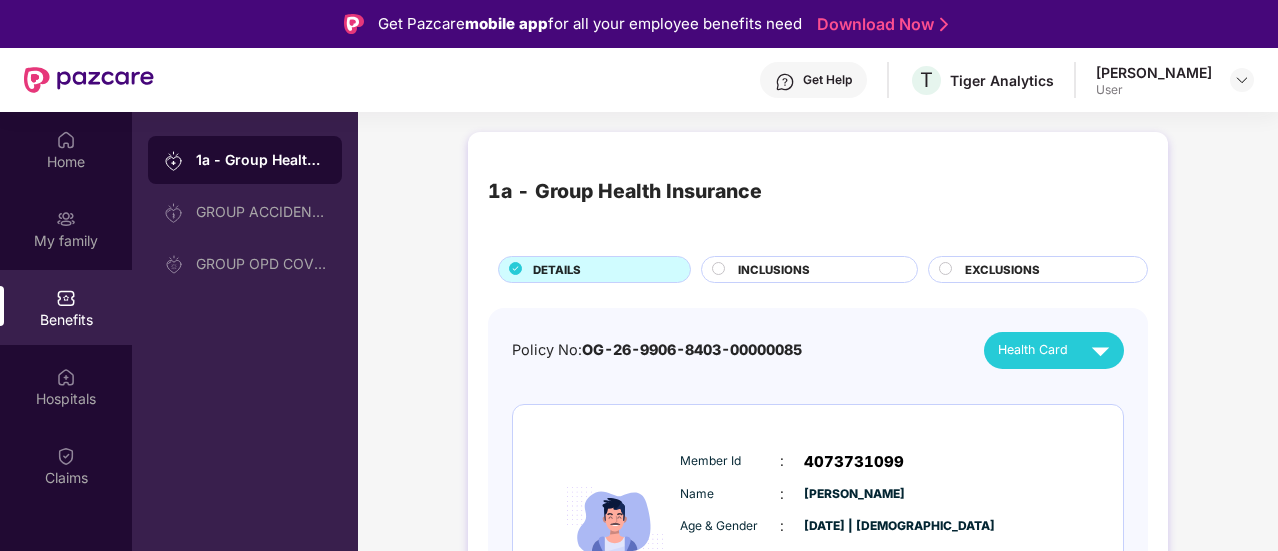 drag, startPoint x: 748, startPoint y: 272, endPoint x: 898, endPoint y: 283, distance: 150.40279 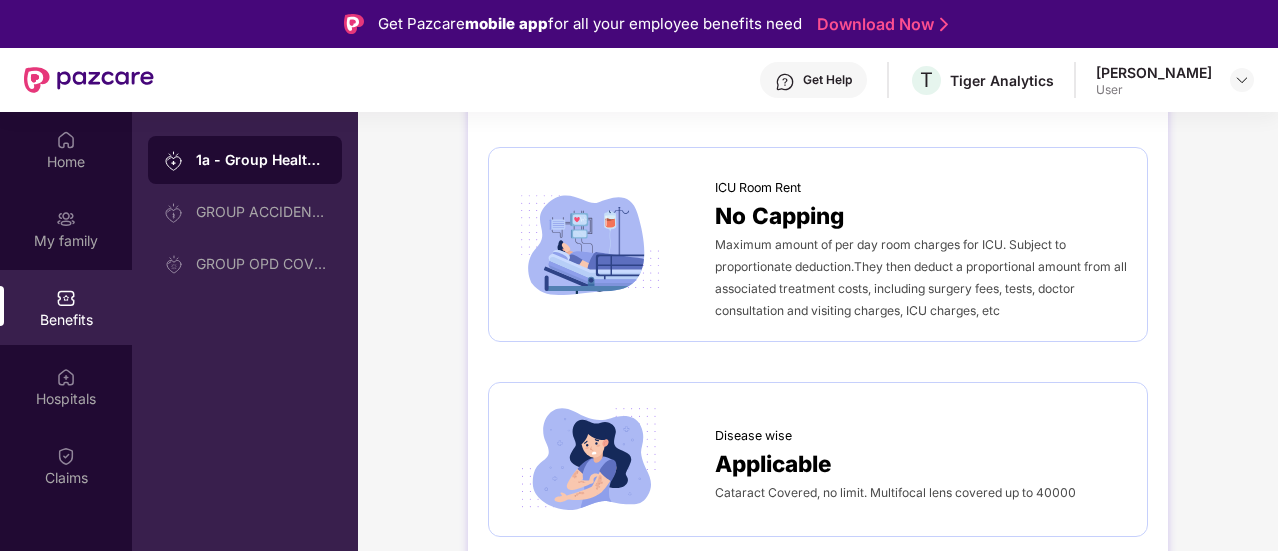 scroll, scrollTop: 700, scrollLeft: 0, axis: vertical 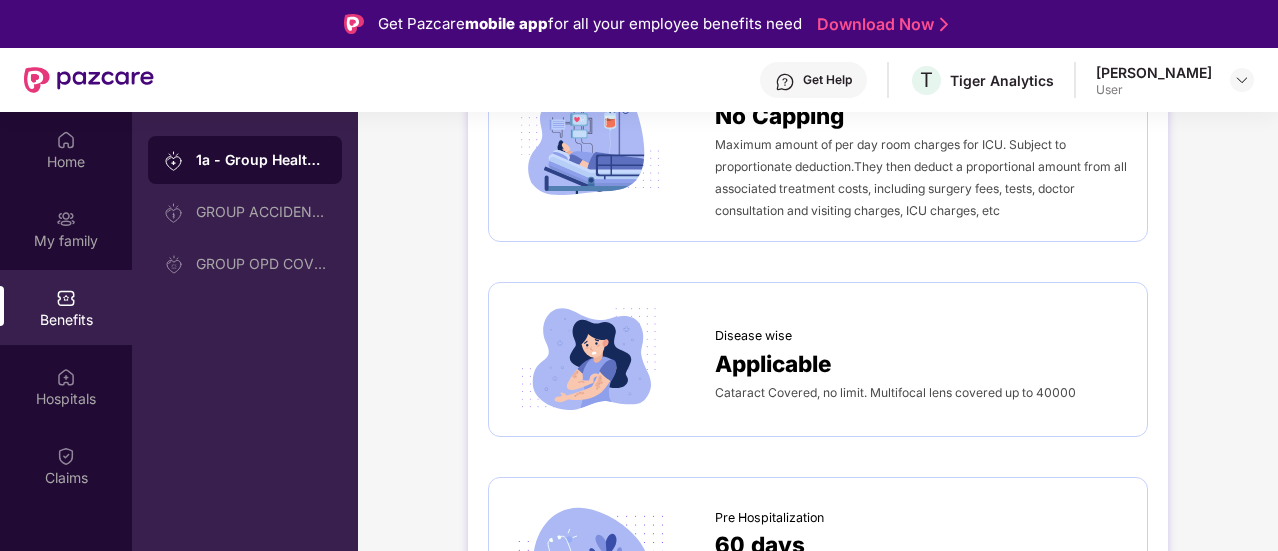 click on "Cataract Covered, no limit. Multifocal lens covered up to 40000" at bounding box center [895, 392] 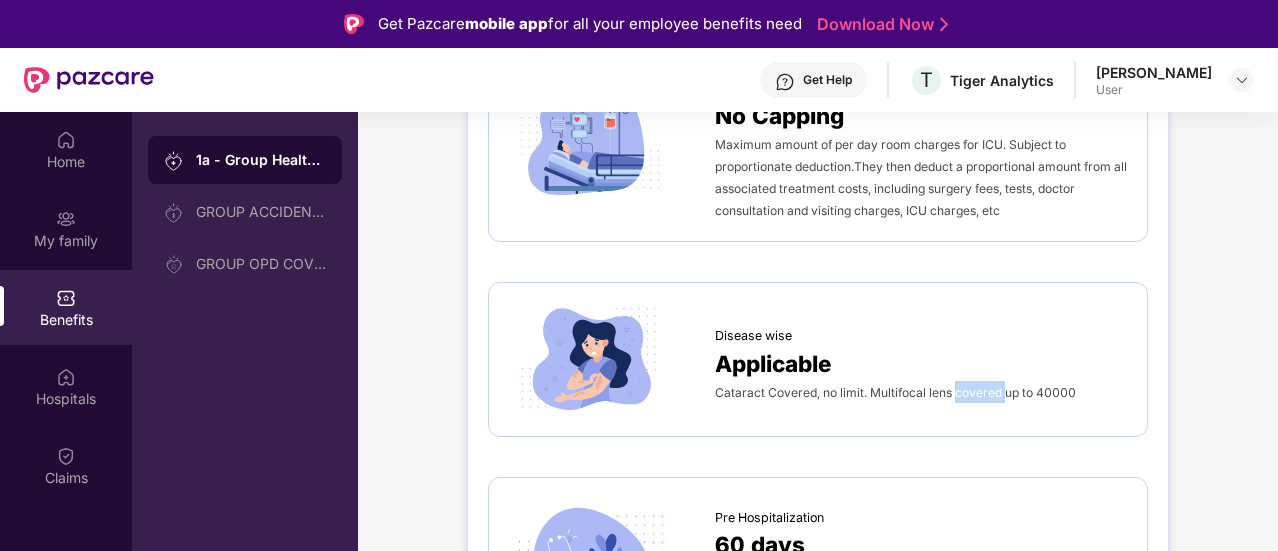 click on "Cataract Covered, no limit. Multifocal lens covered up to 40000" at bounding box center (895, 392) 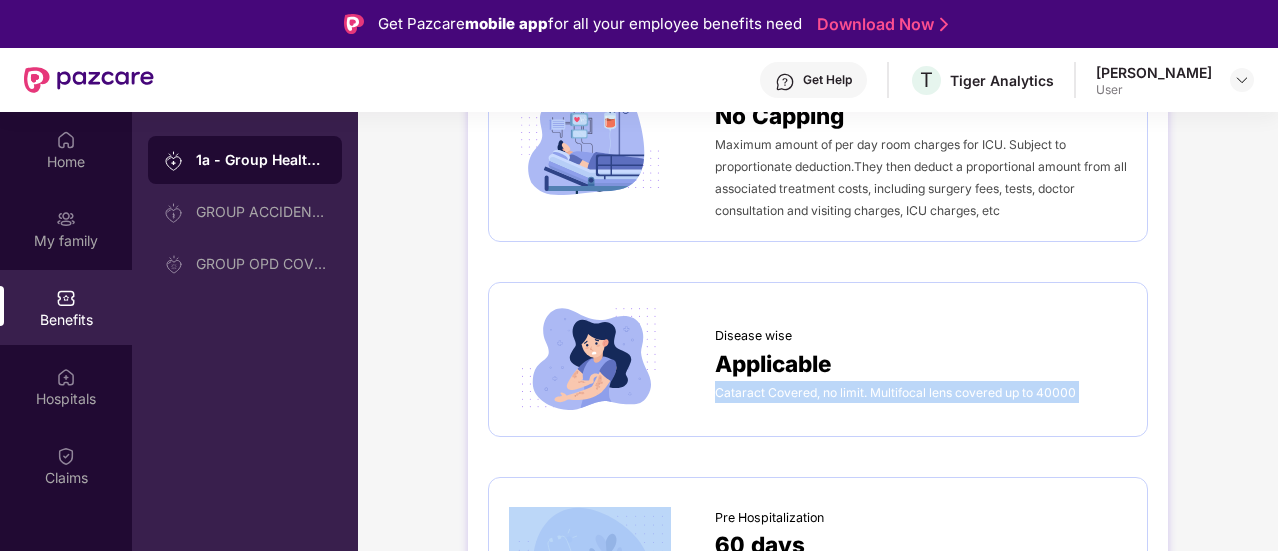 click on "Cataract Covered, no limit. Multifocal lens covered up to 40000" at bounding box center [895, 392] 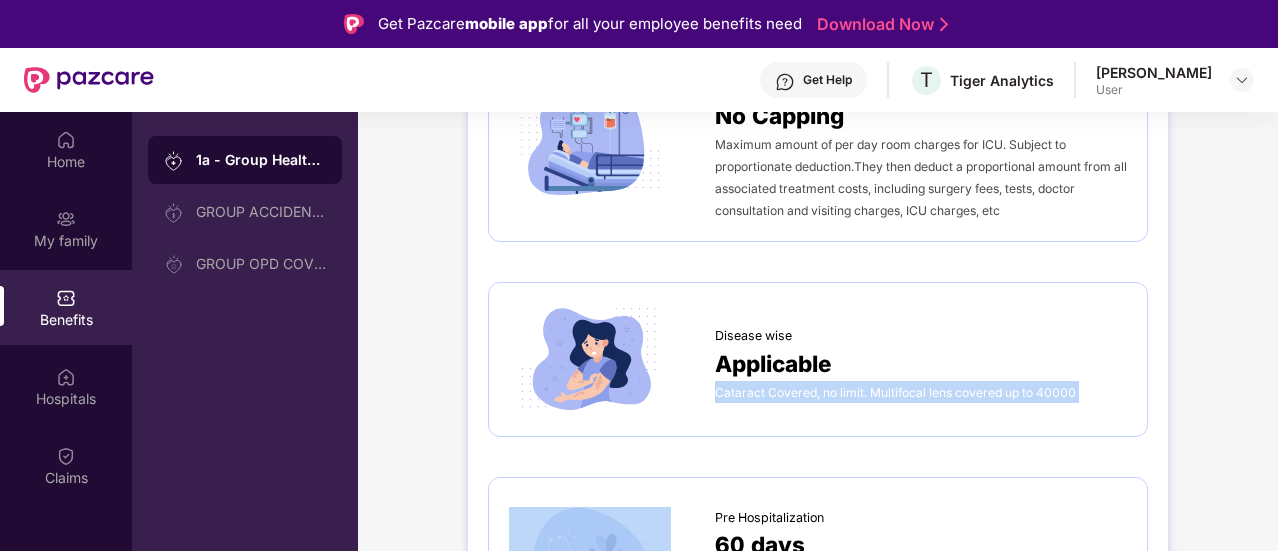 copy on "Cataract Covered, no limit. Multifocal lens covered up to 40000" 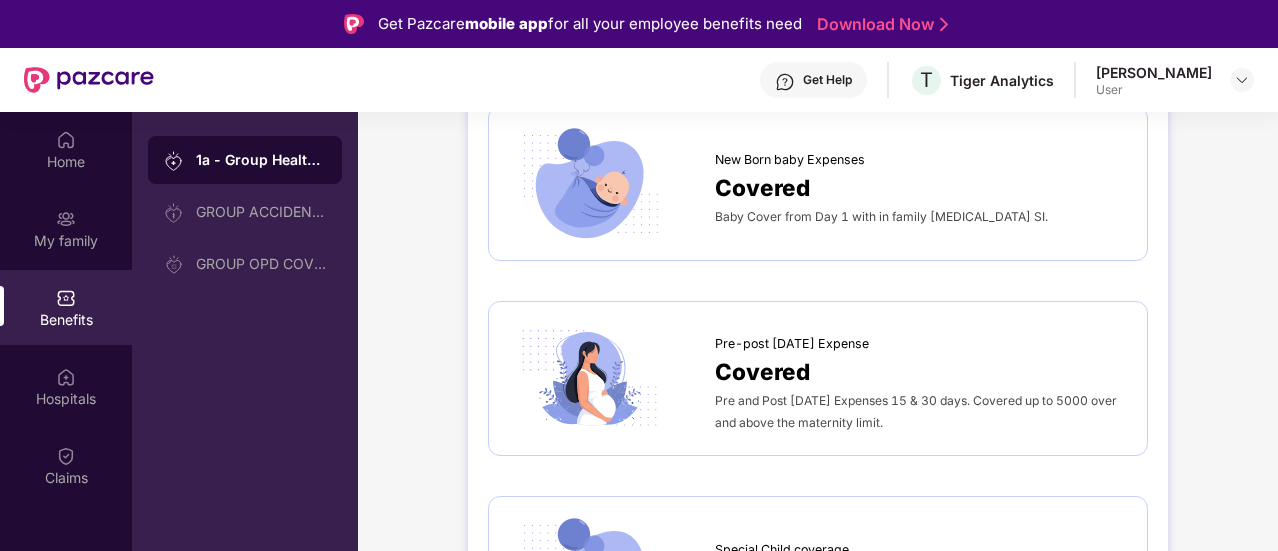 scroll, scrollTop: 2800, scrollLeft: 0, axis: vertical 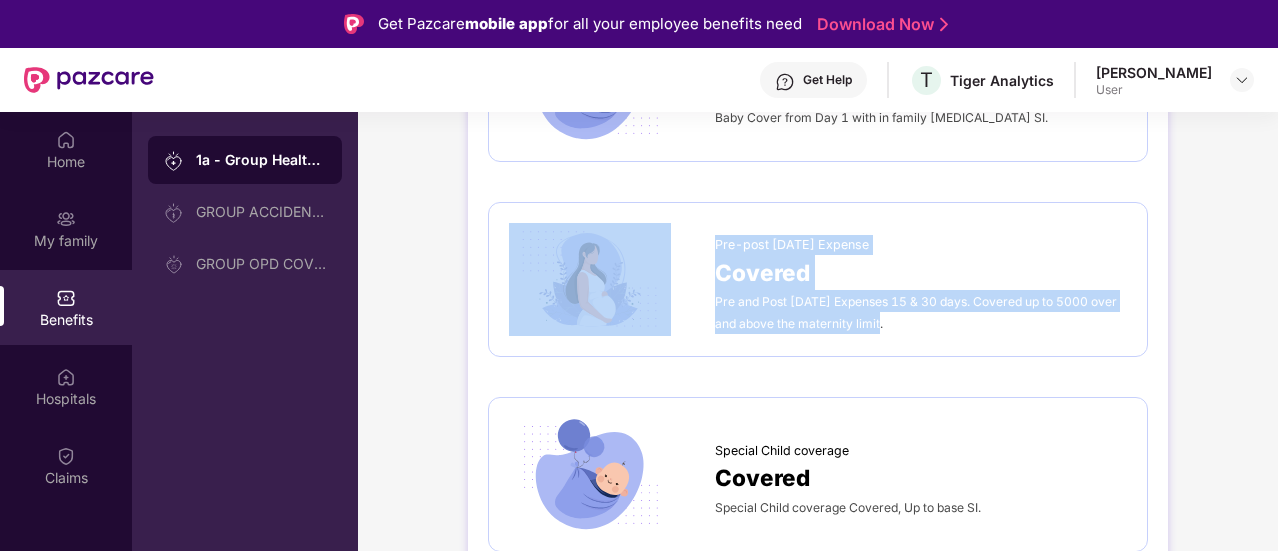drag, startPoint x: 914, startPoint y: 326, endPoint x: 738, endPoint y: 247, distance: 192.91708 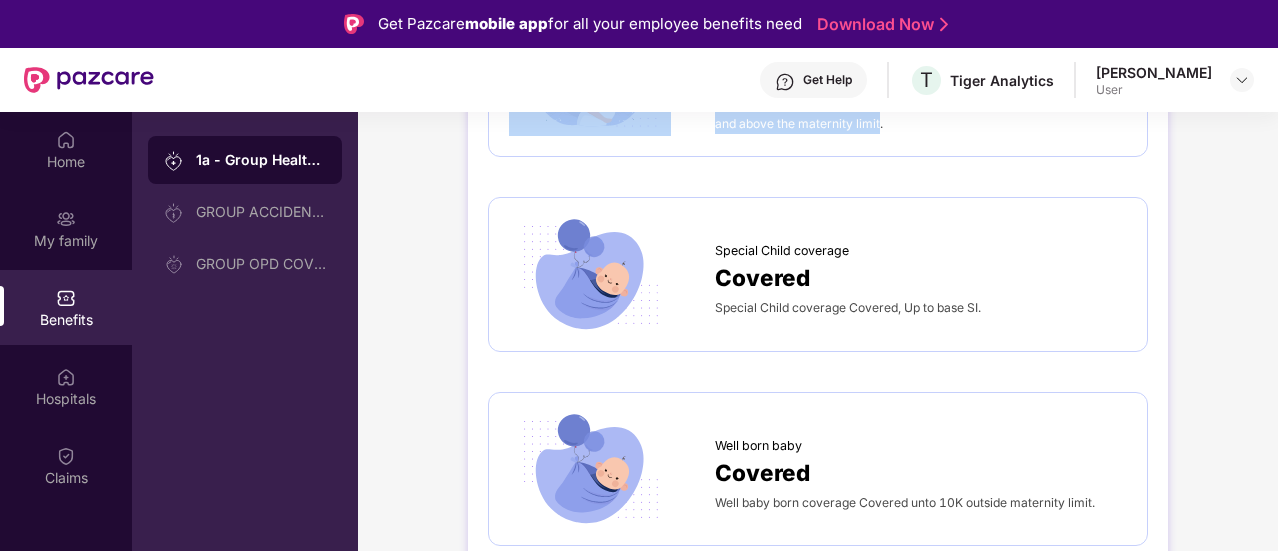 scroll, scrollTop: 3200, scrollLeft: 0, axis: vertical 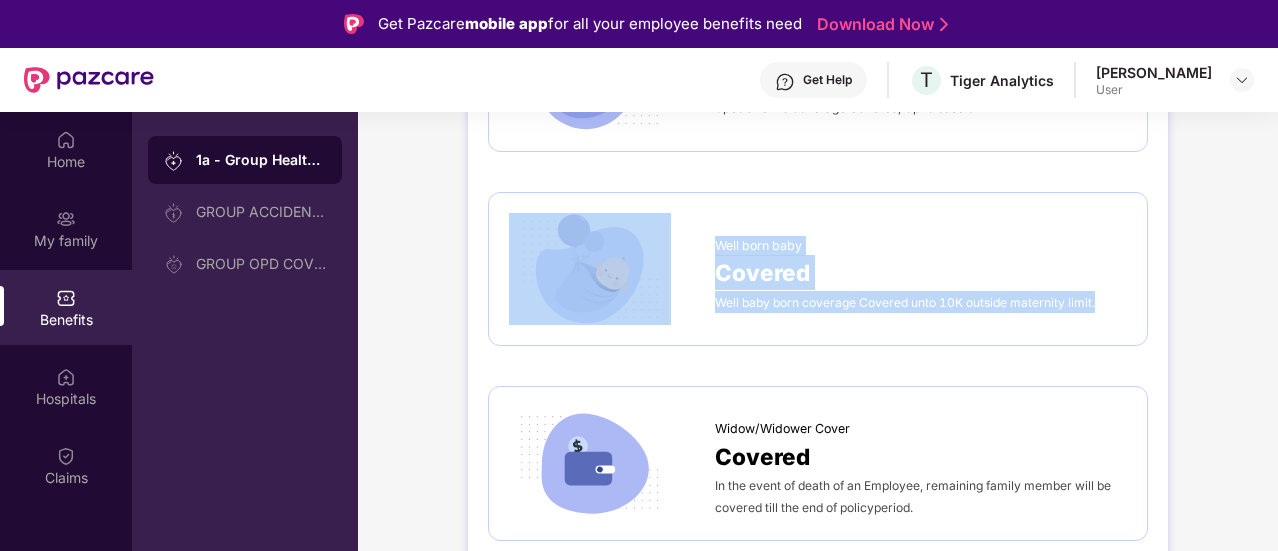 drag, startPoint x: 1118, startPoint y: 285, endPoint x: 708, endPoint y: 257, distance: 410.955 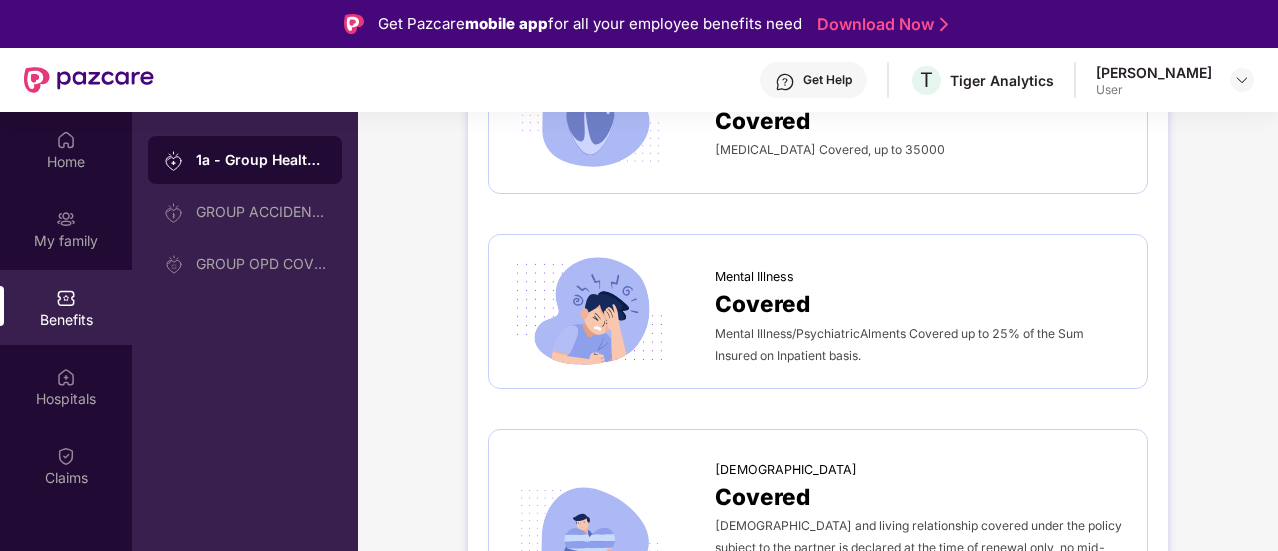 scroll, scrollTop: 5448, scrollLeft: 0, axis: vertical 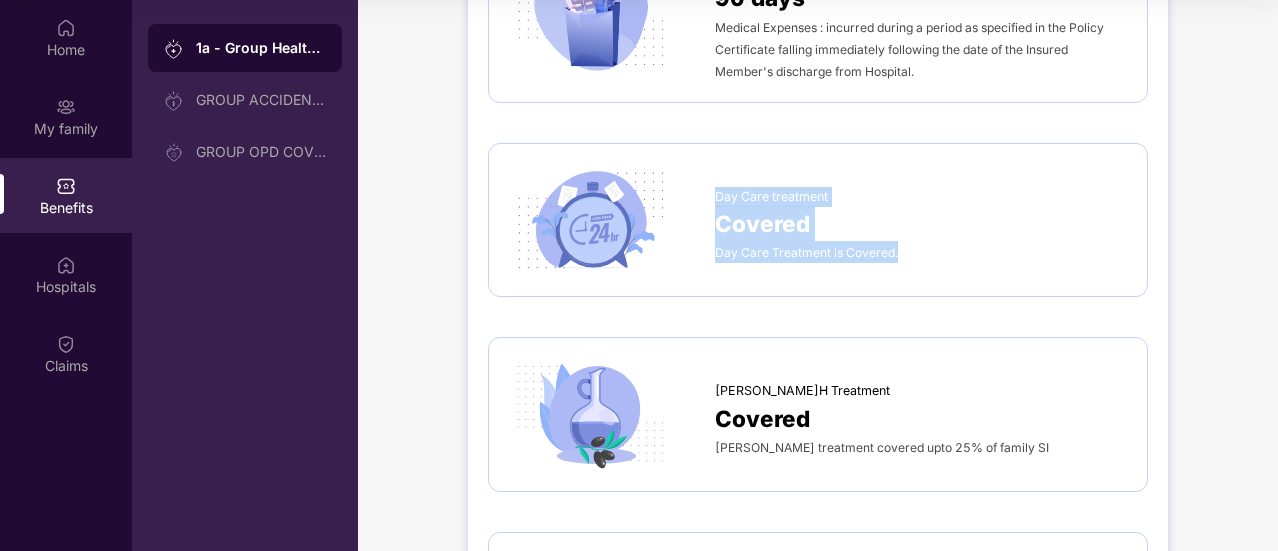 drag, startPoint x: 913, startPoint y: 249, endPoint x: 718, endPoint y: 193, distance: 202.88174 